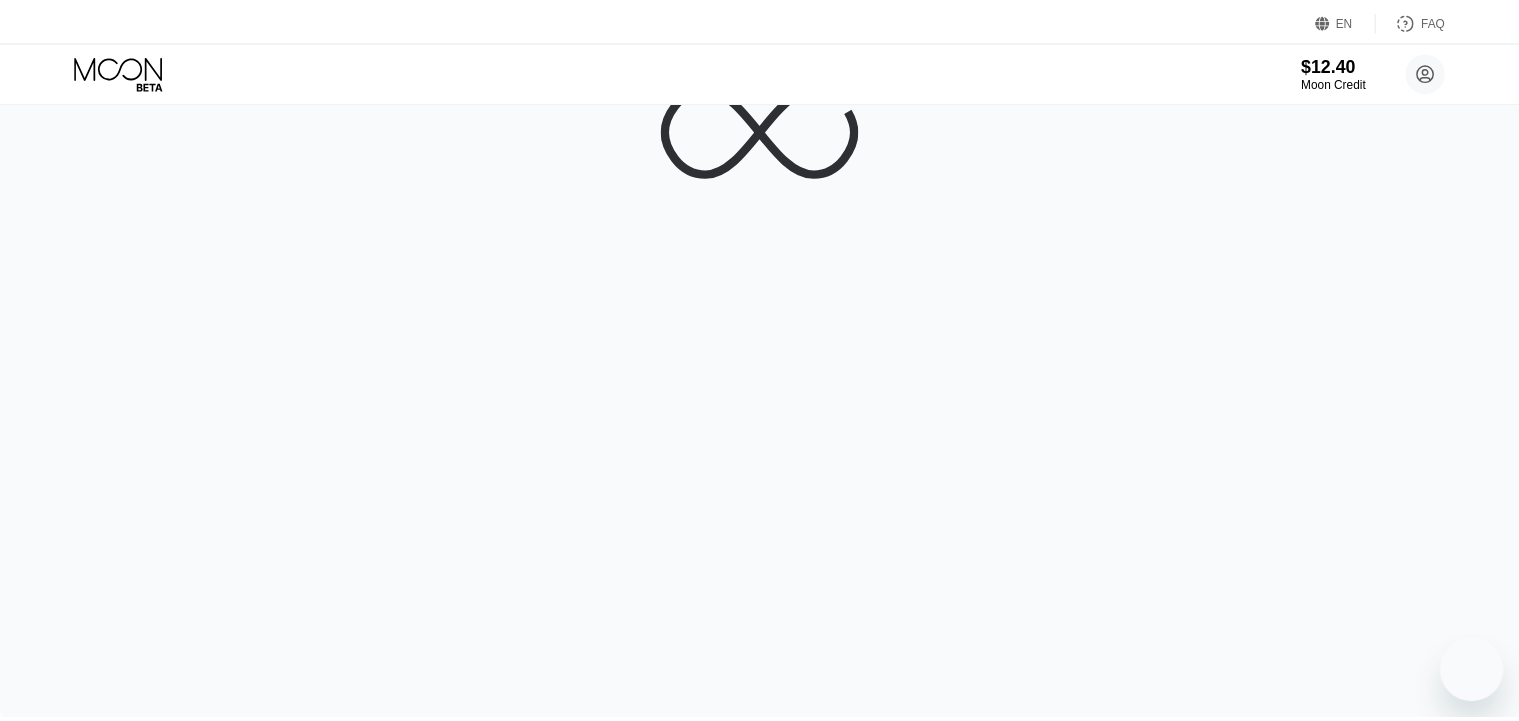 scroll, scrollTop: 0, scrollLeft: 0, axis: both 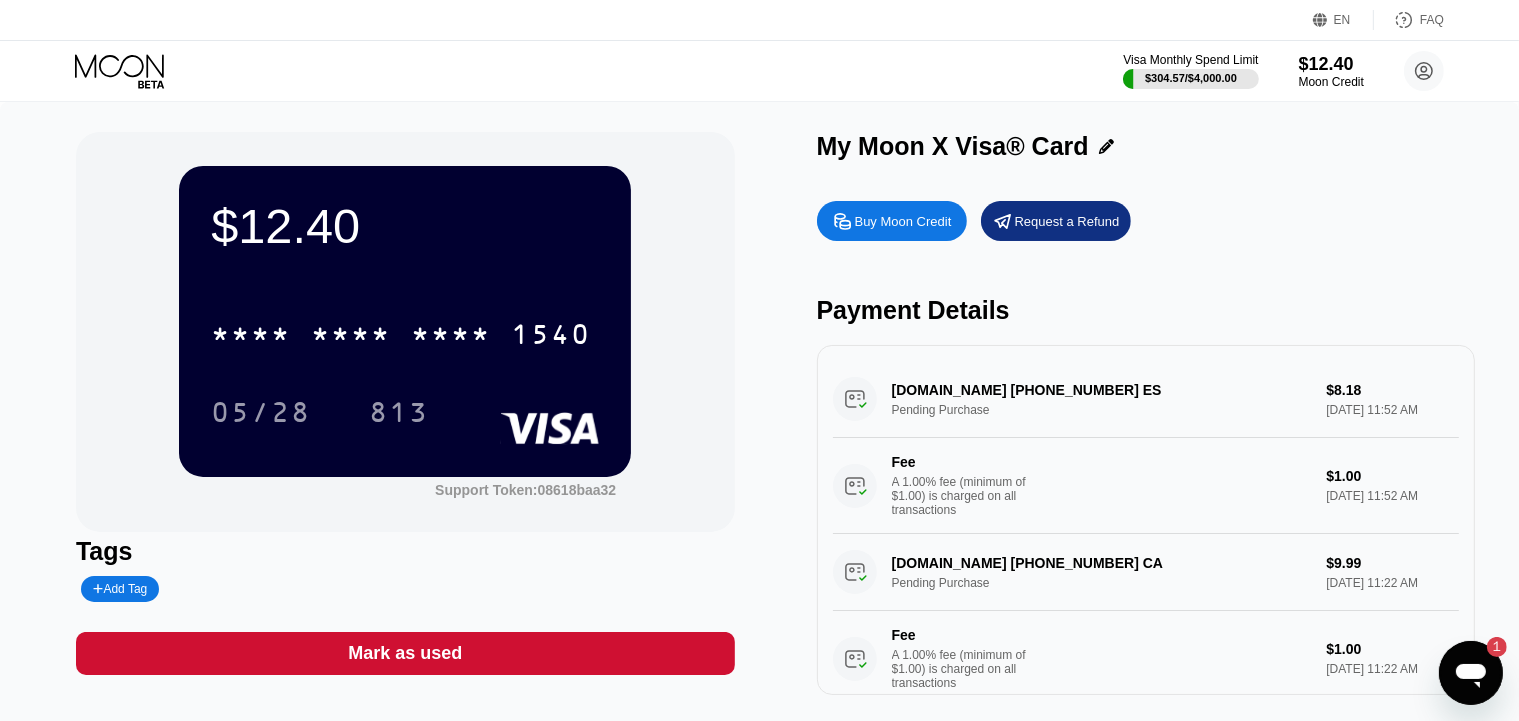 click on "Buy Moon Credit" at bounding box center [903, 221] 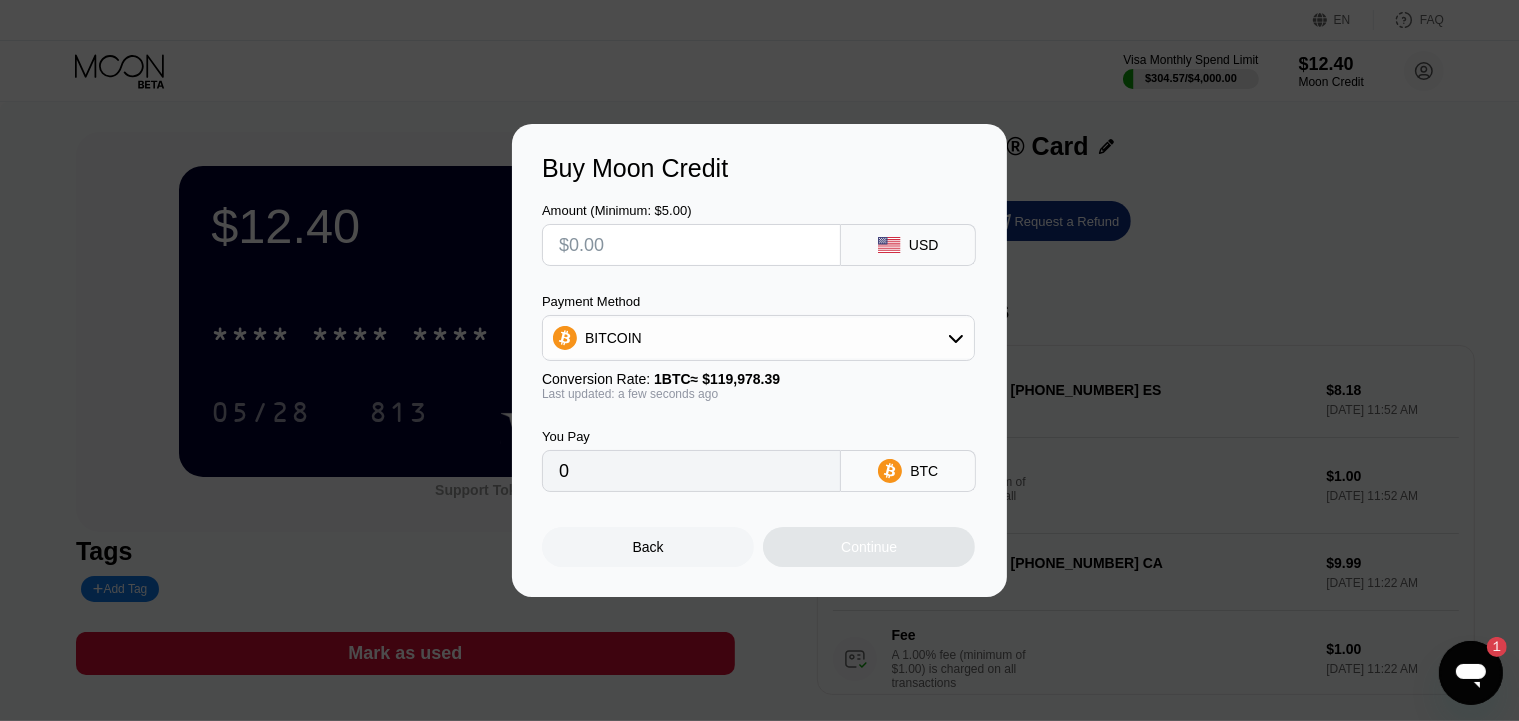 click at bounding box center [691, 245] 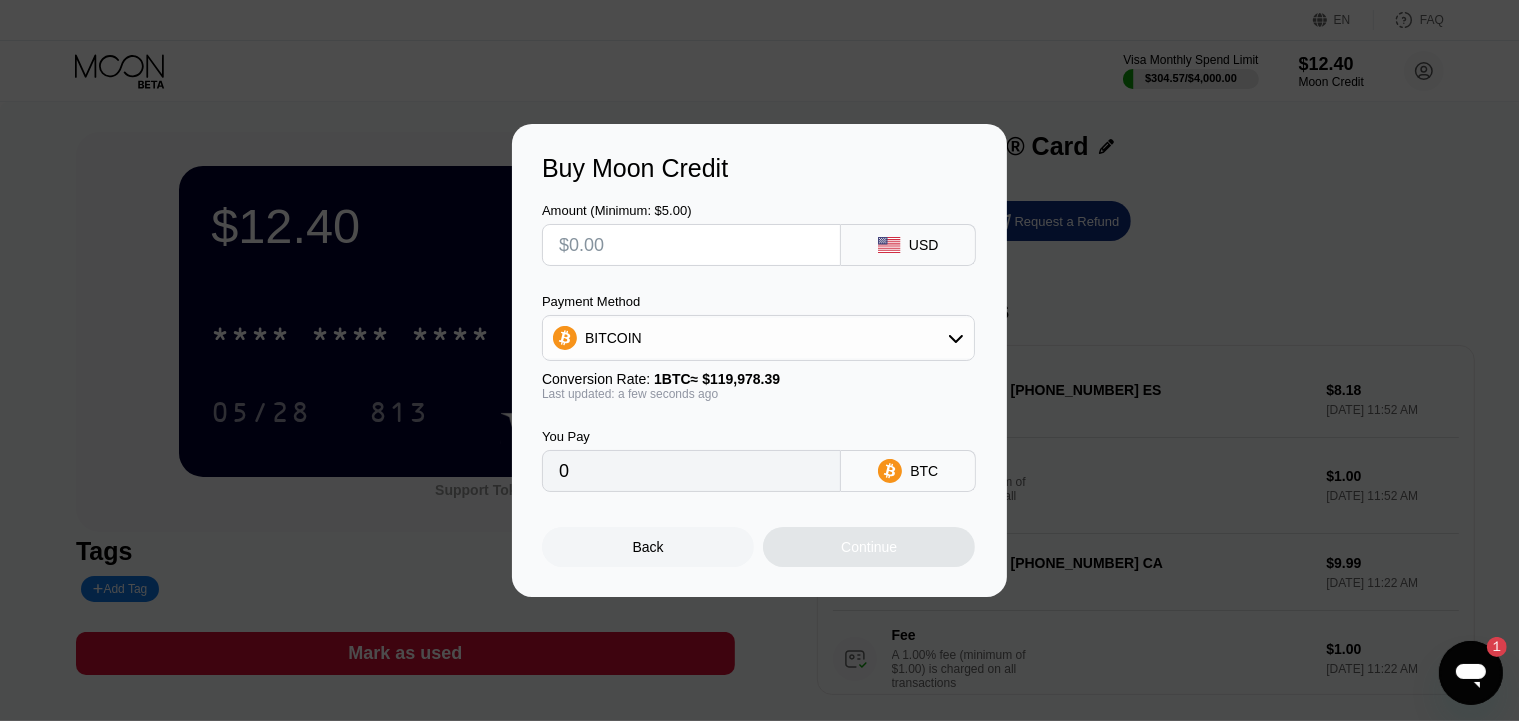 type on "$2" 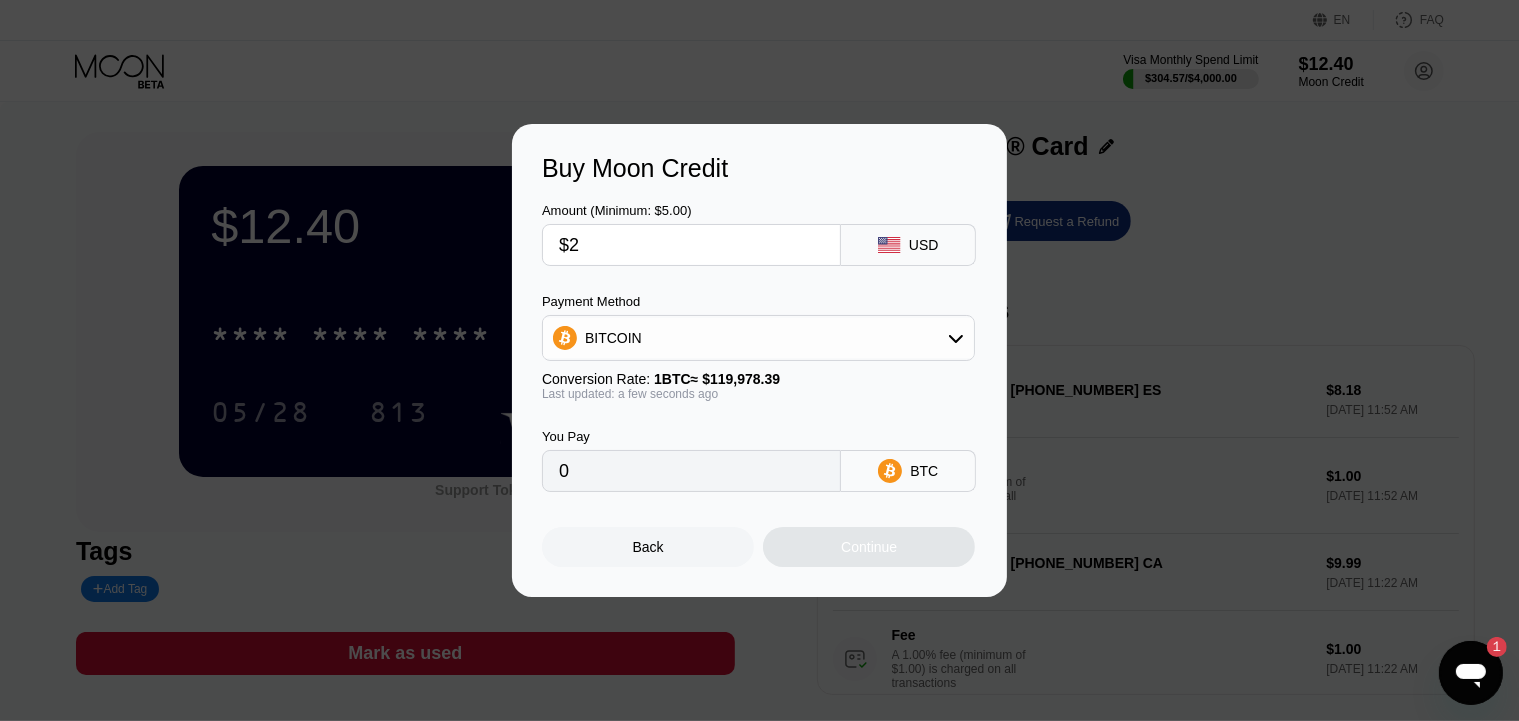 type on "0.00001667" 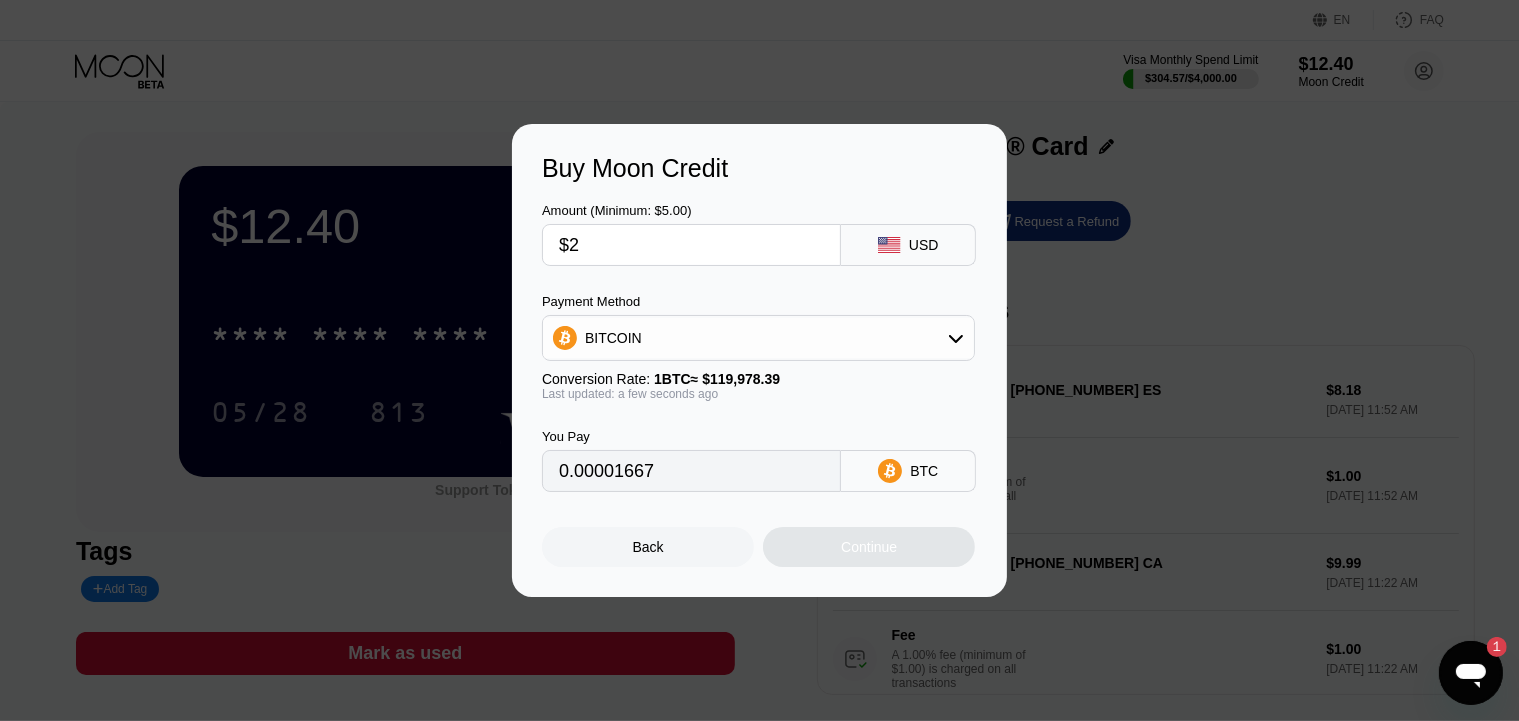 type on "$25" 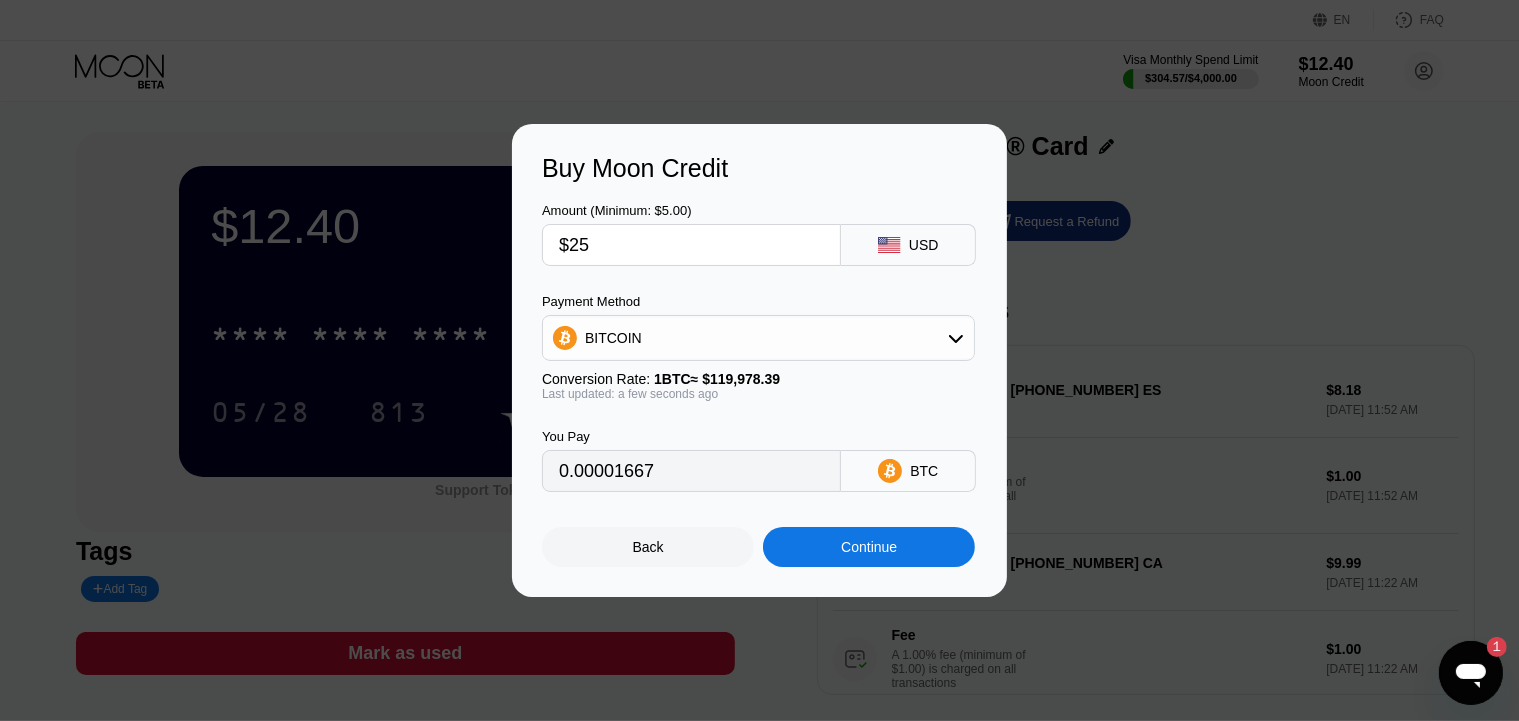 type on "0.00020838" 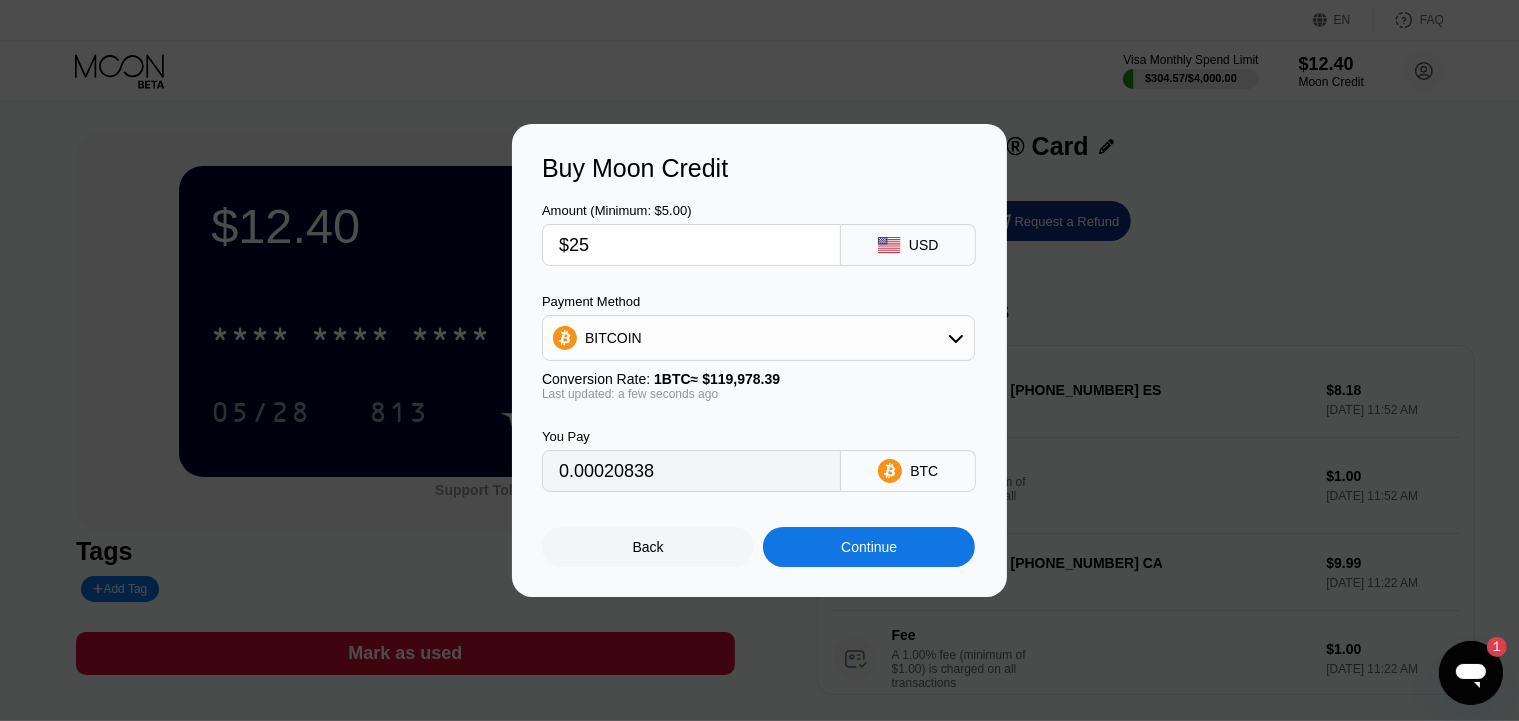 type on "$25" 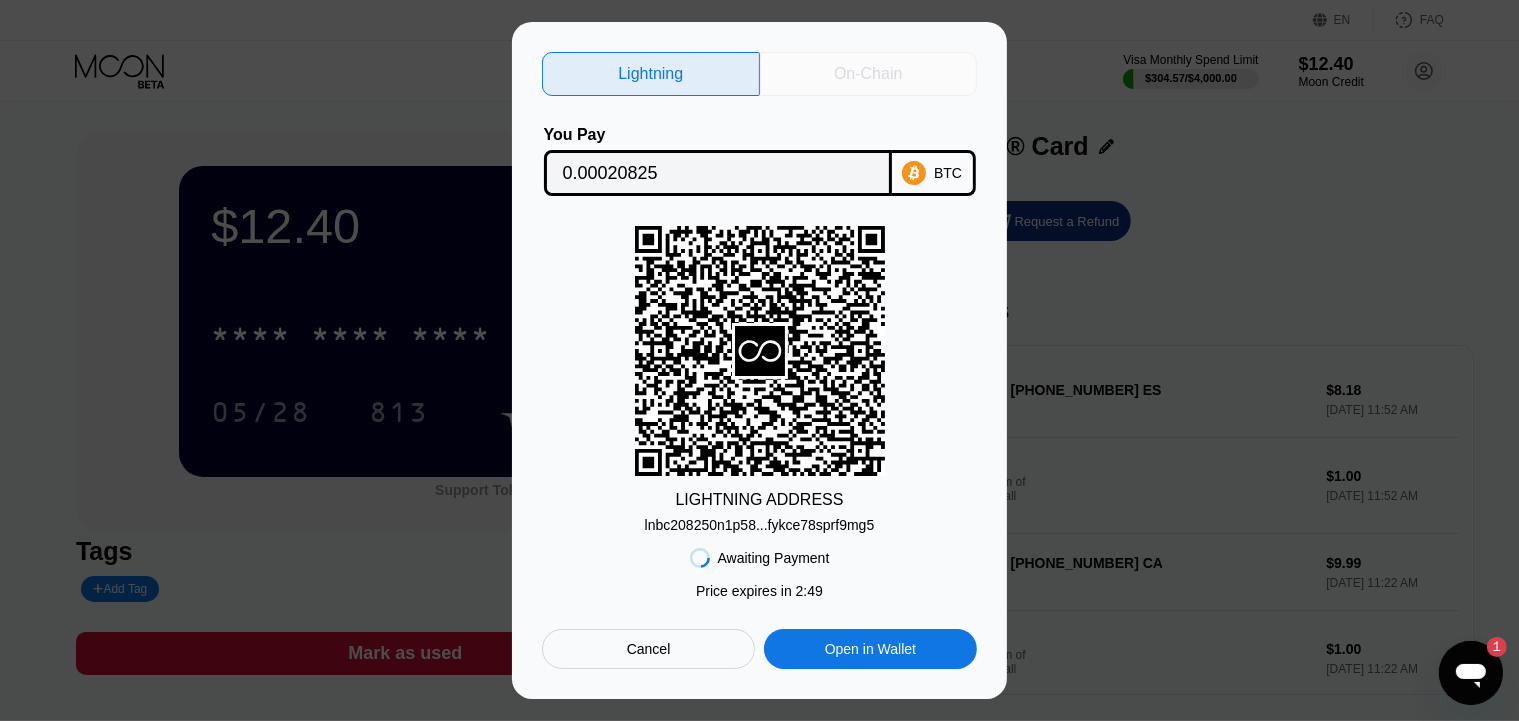 click on "On-Chain" at bounding box center (868, 74) 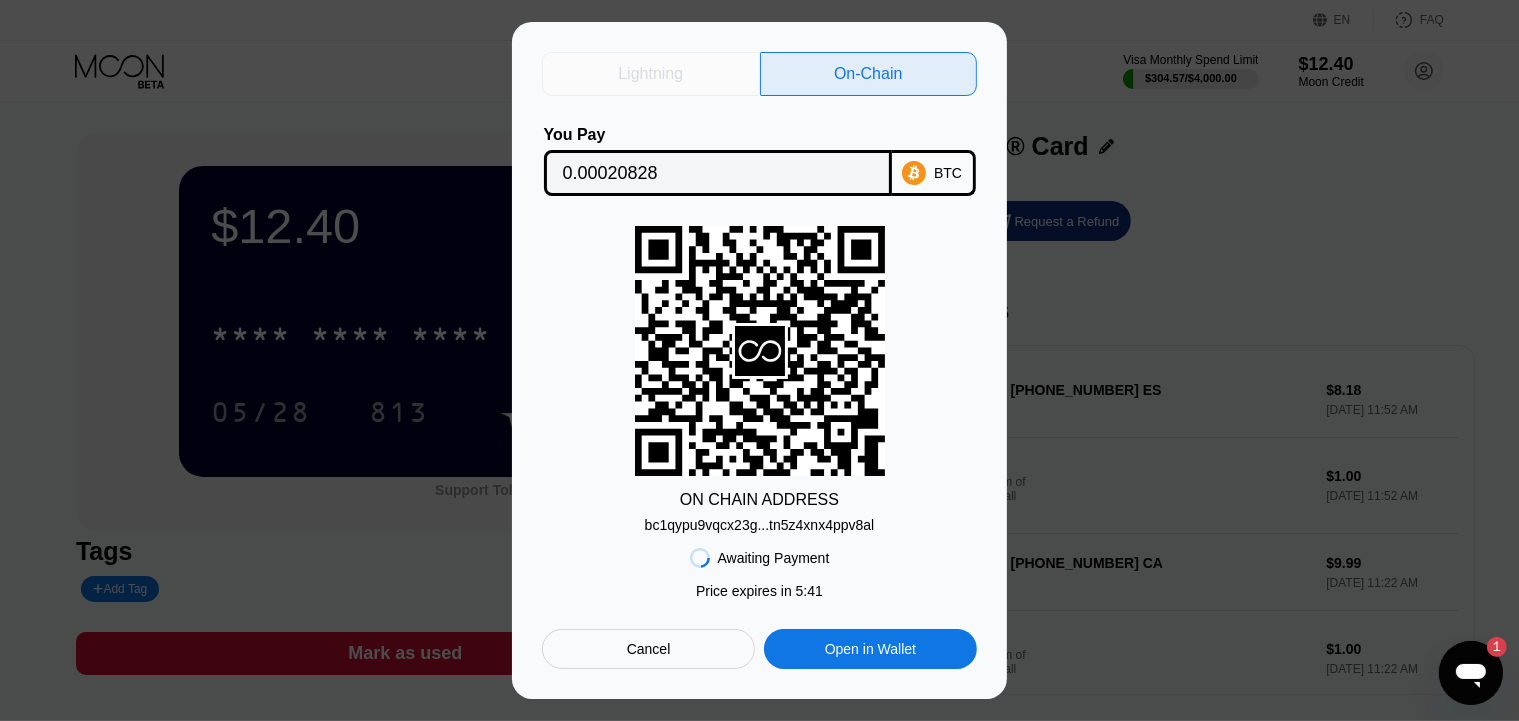 click on "Lightning" at bounding box center [650, 74] 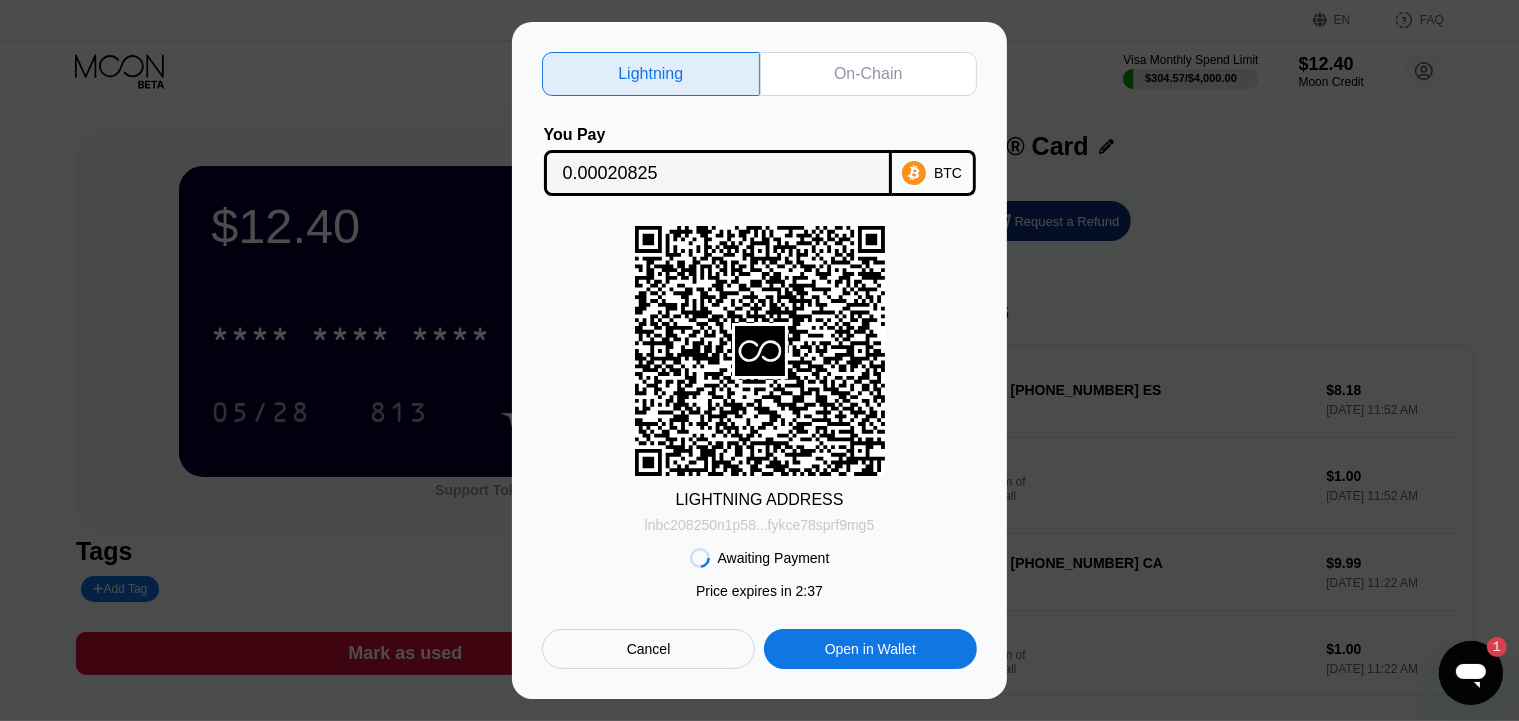click on "lnbc208250n1p58...fykce78sprf9mg5" at bounding box center [760, 525] 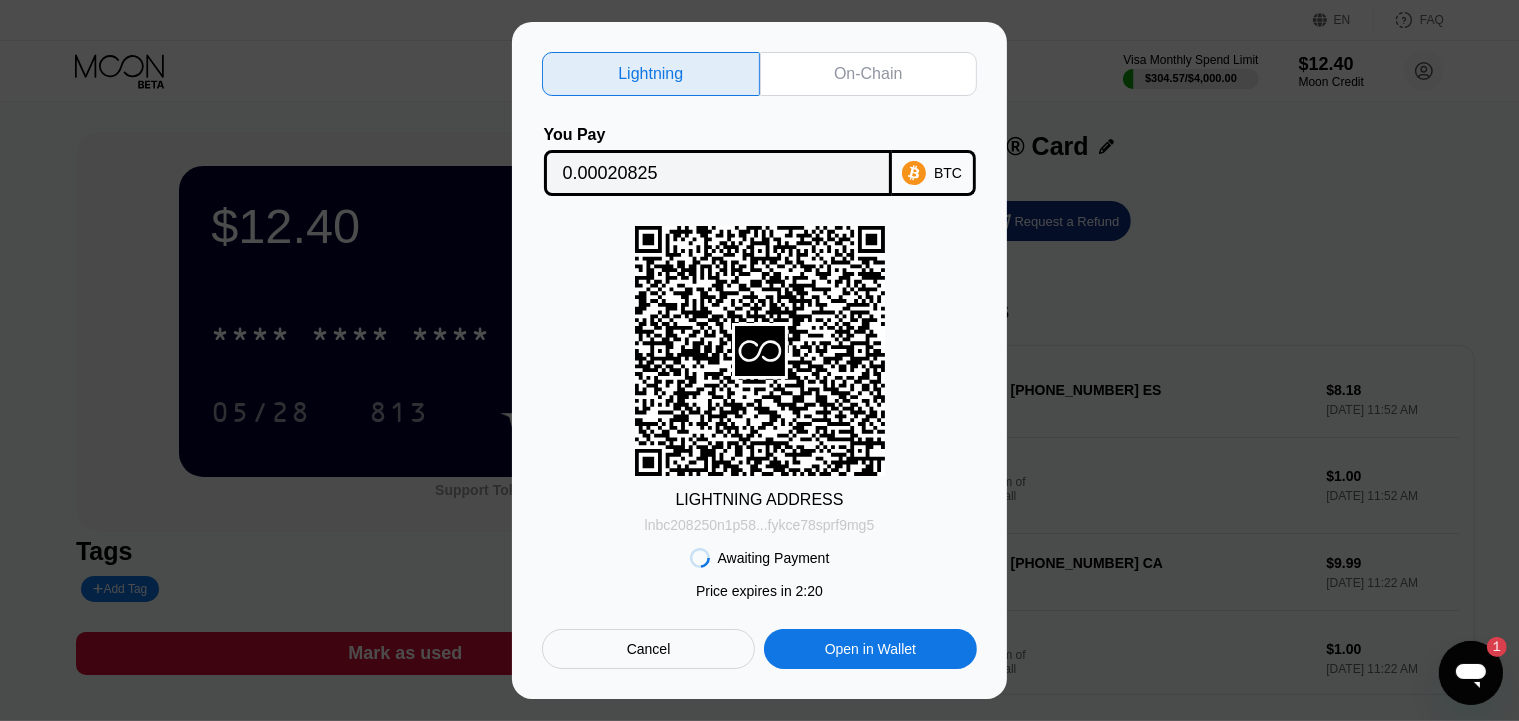 click on "lnbc208250n1p58...fykce78sprf9mg5" at bounding box center [760, 525] 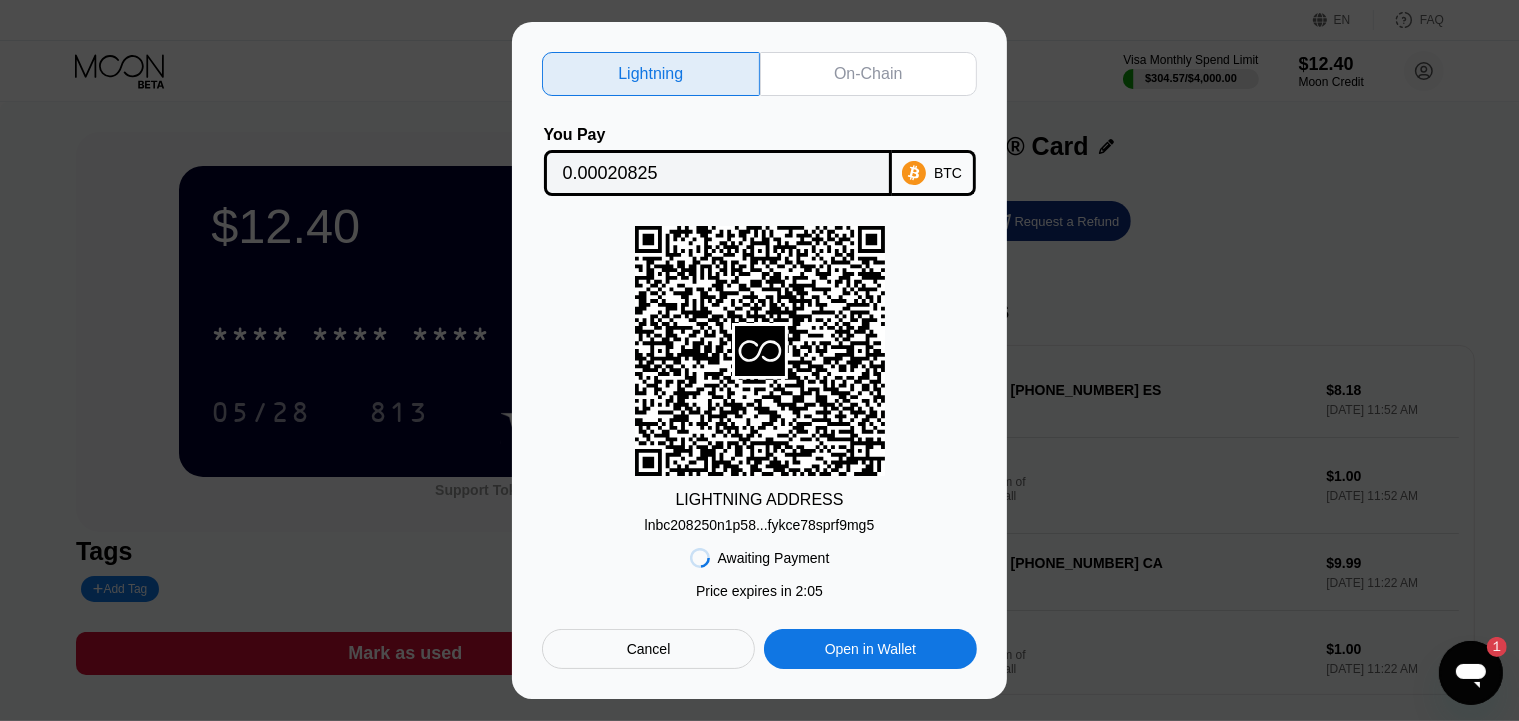 click on "On-Chain" at bounding box center [869, 74] 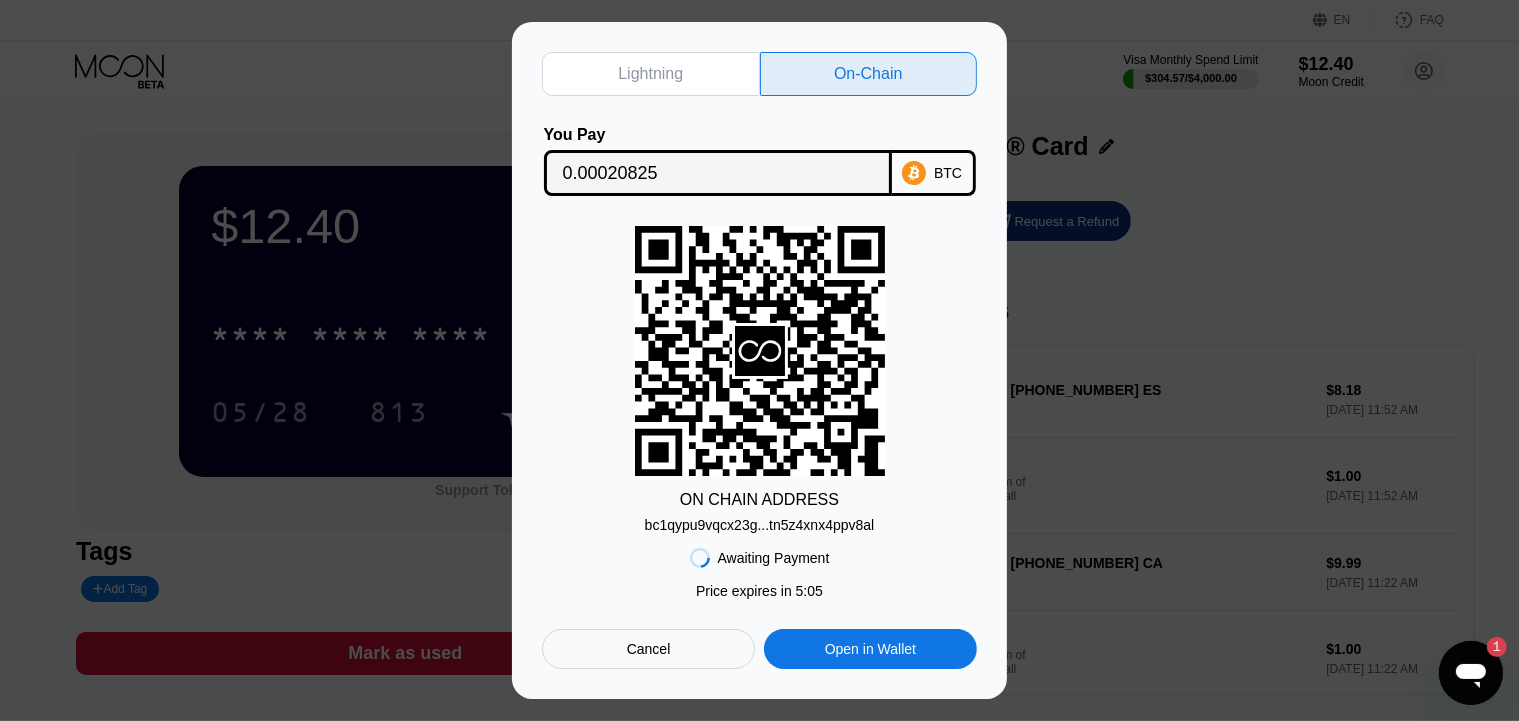 type on "0.00020828" 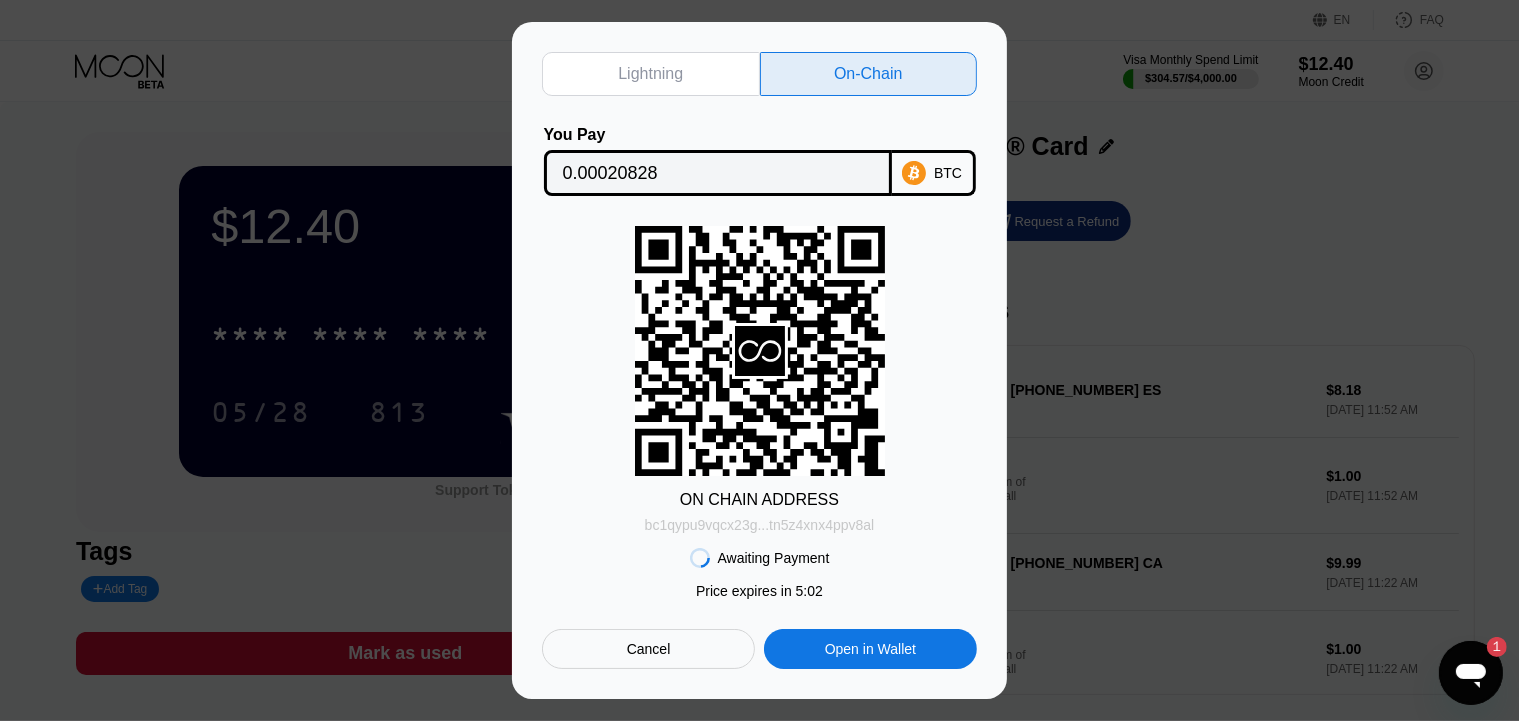 click on "bc1qypu9vqcx23g...tn5z4xnx4ppv8al" at bounding box center [760, 525] 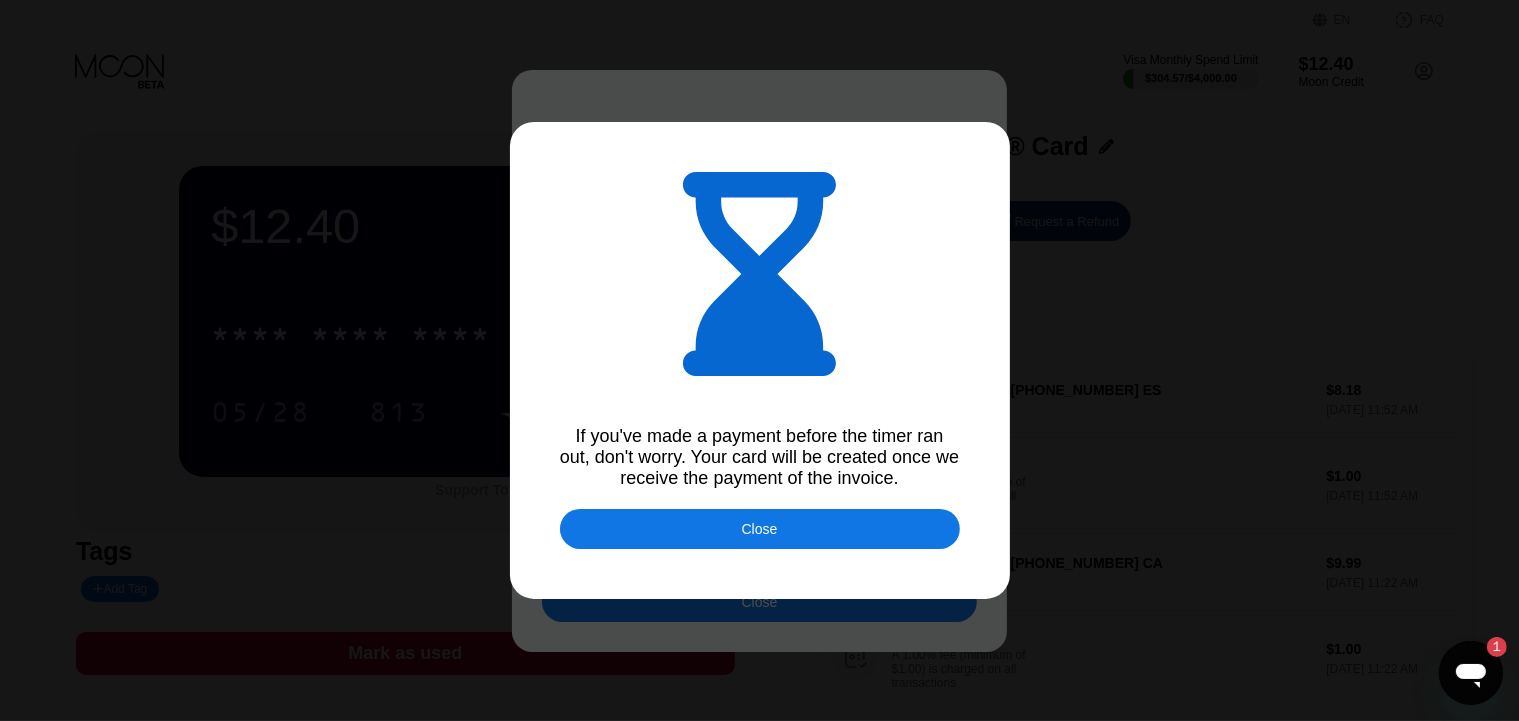 click on "Close" at bounding box center (760, 529) 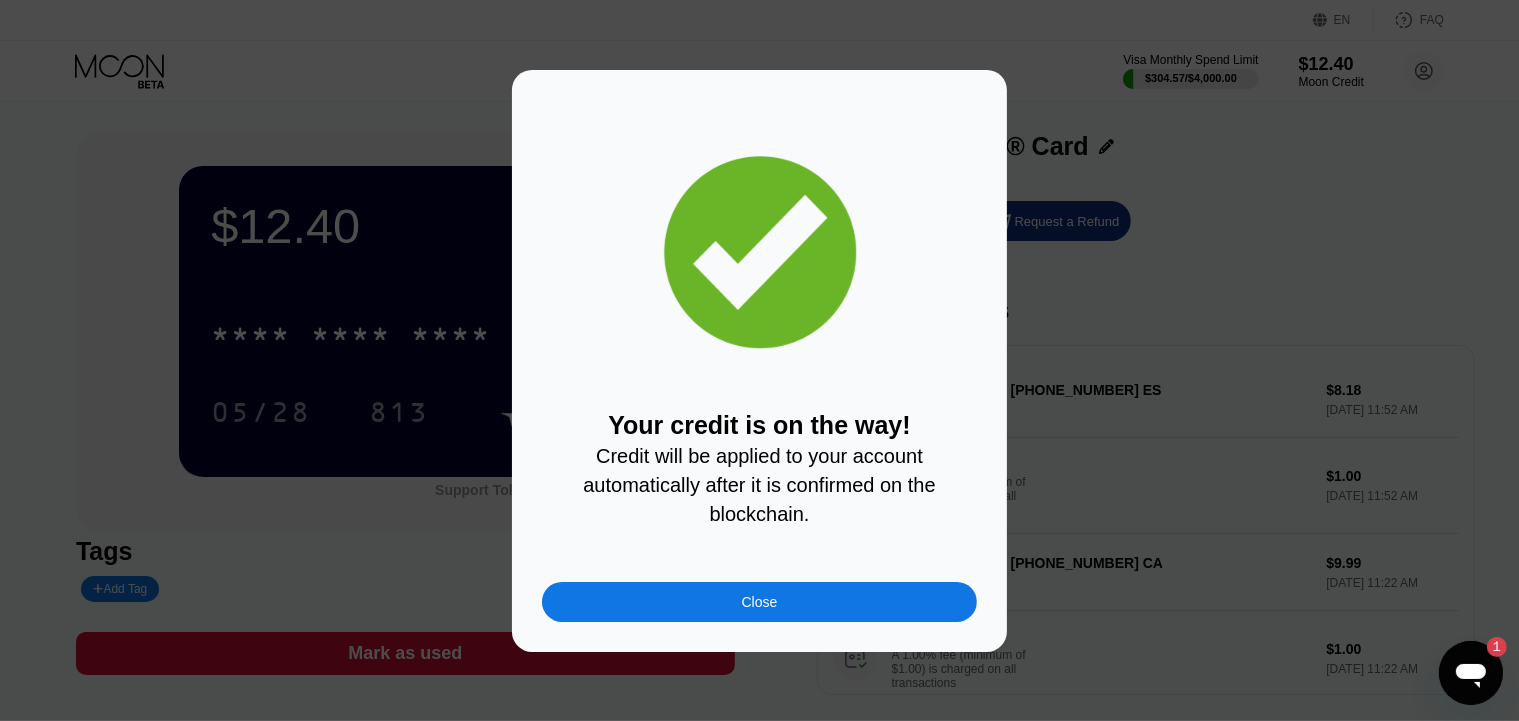 click on "Close" at bounding box center (760, 602) 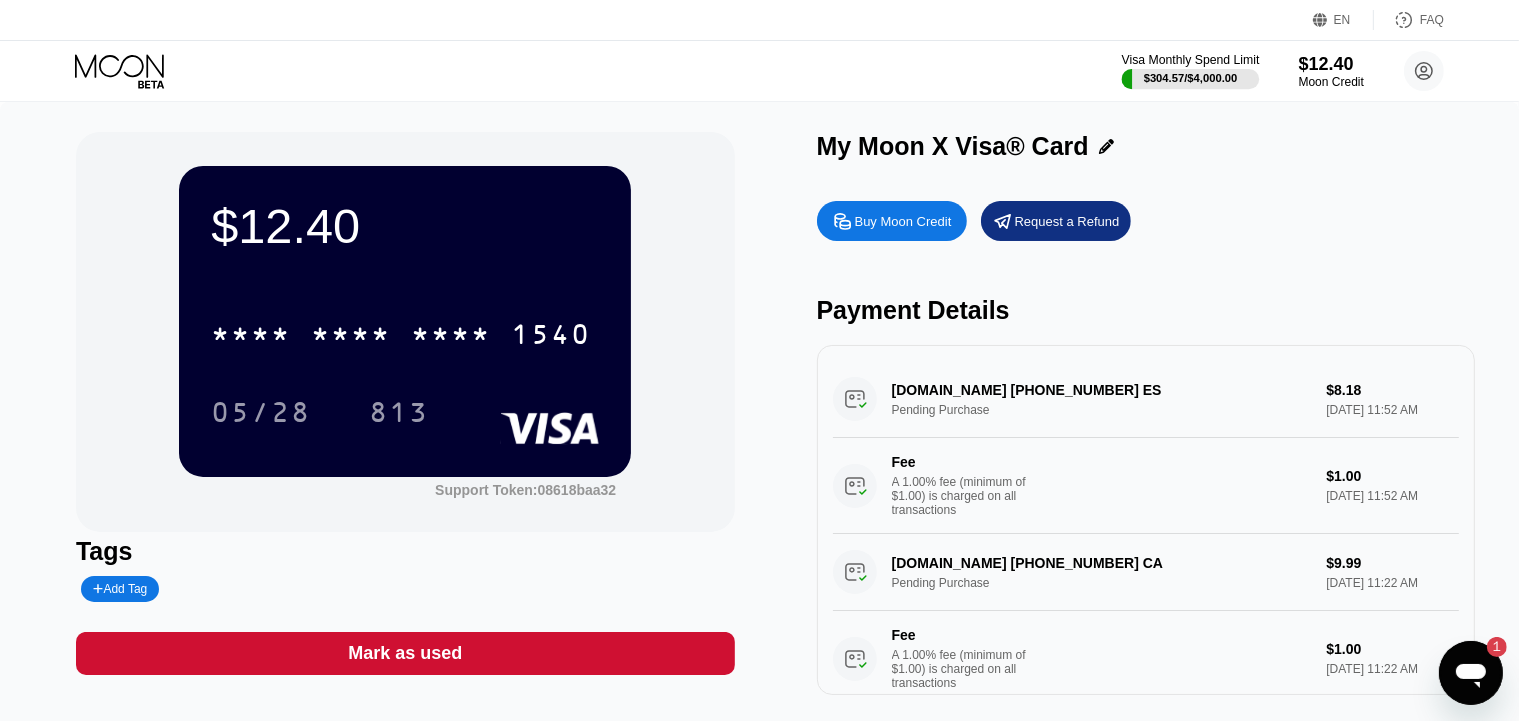 click on "$304.57 / $4,000.00" at bounding box center (1191, 78) 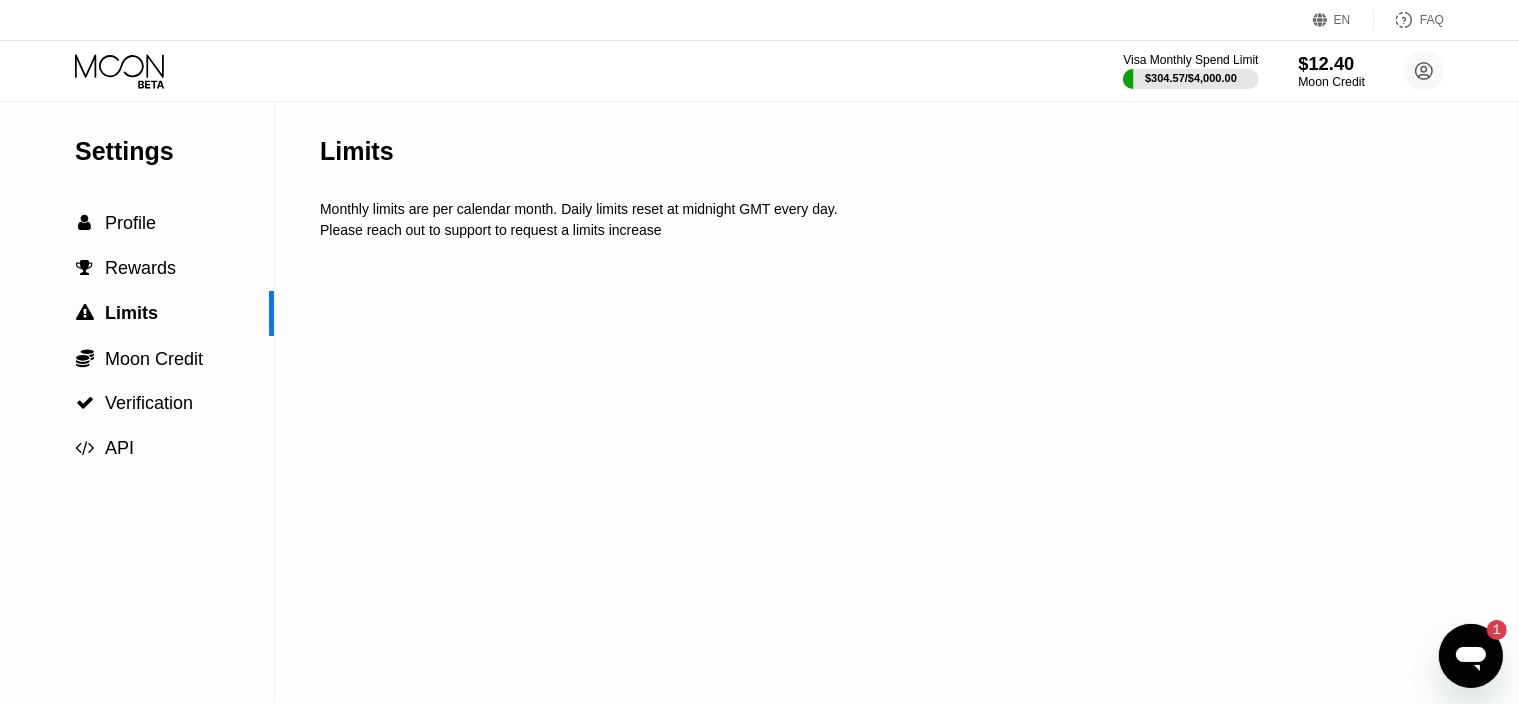 click on "$12.40" at bounding box center [1331, 63] 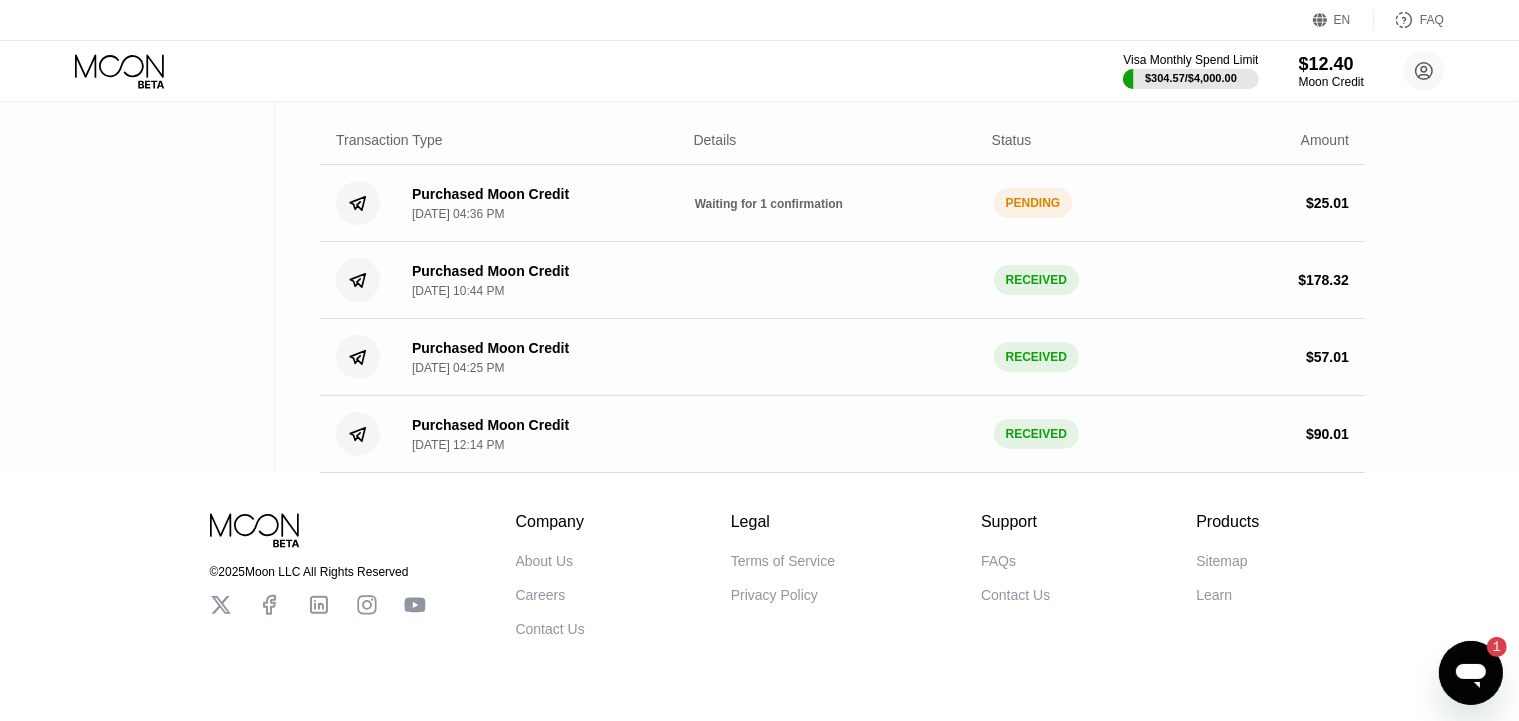 scroll, scrollTop: 316, scrollLeft: 0, axis: vertical 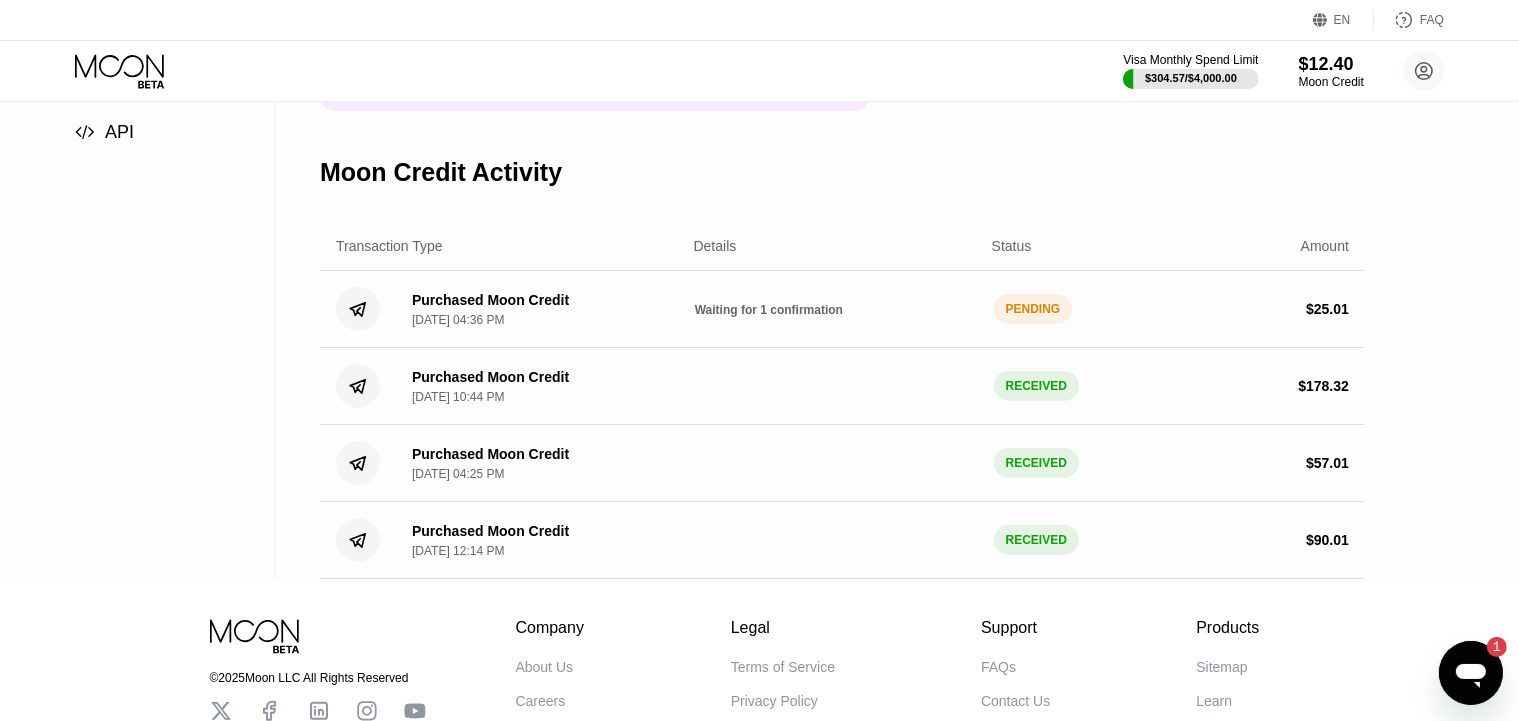 click on "Purchased Moon Credit" at bounding box center (490, 300) 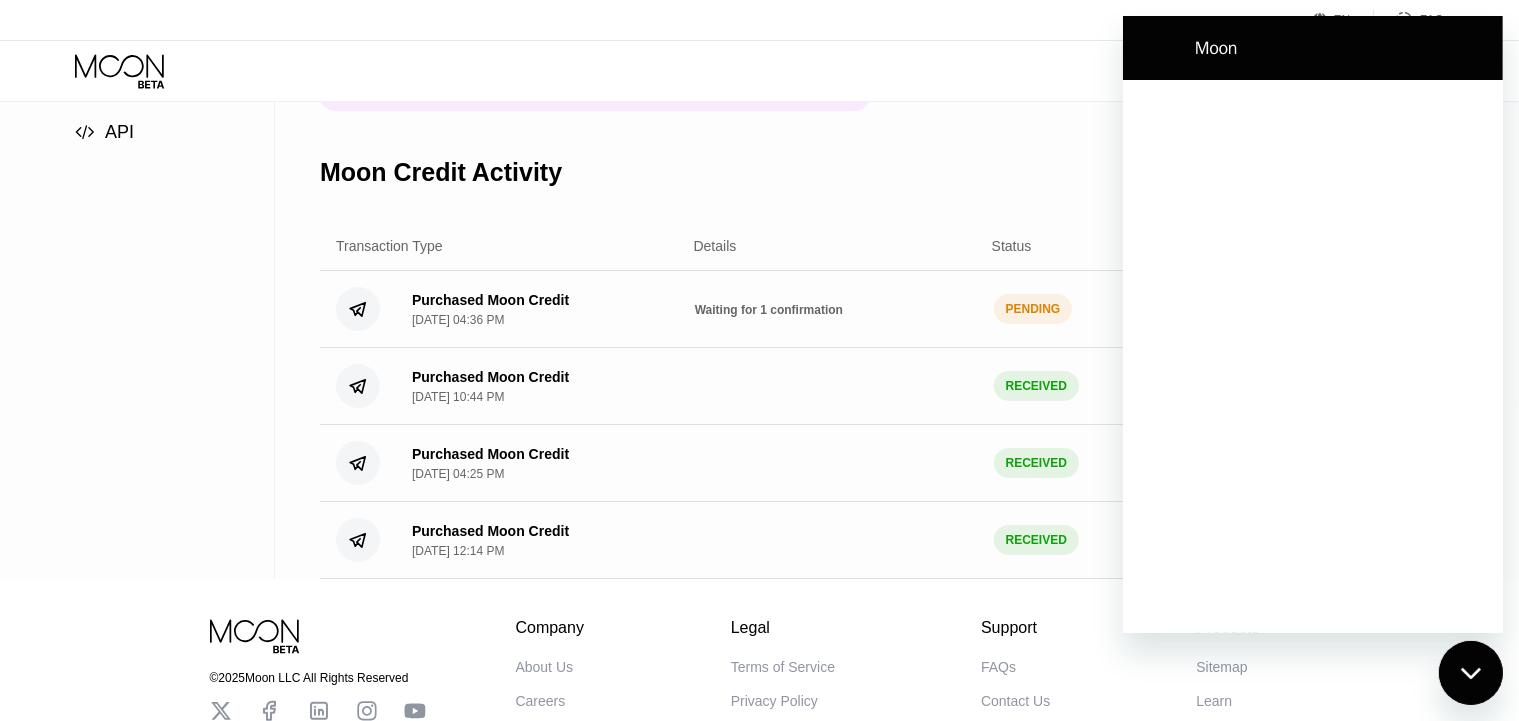 scroll, scrollTop: 0, scrollLeft: 0, axis: both 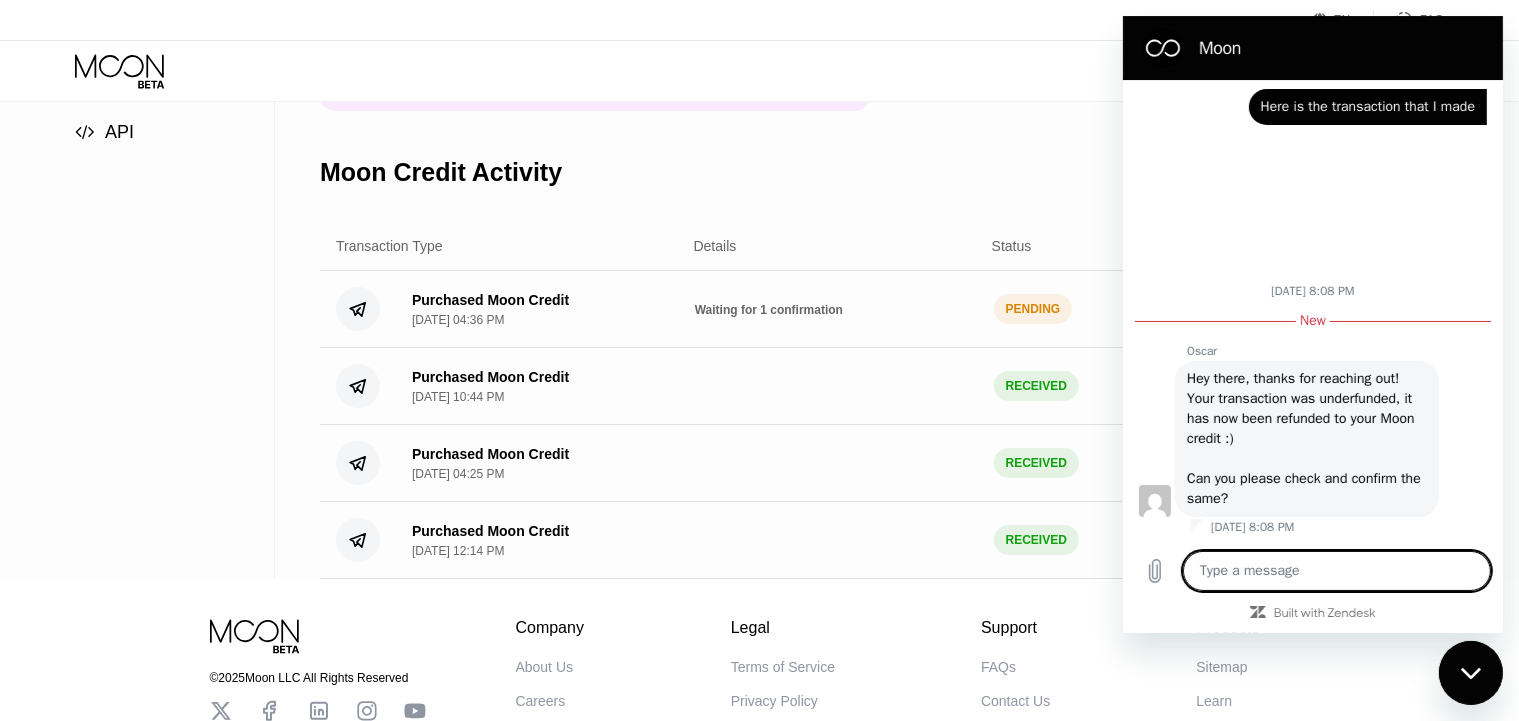 type on "x" 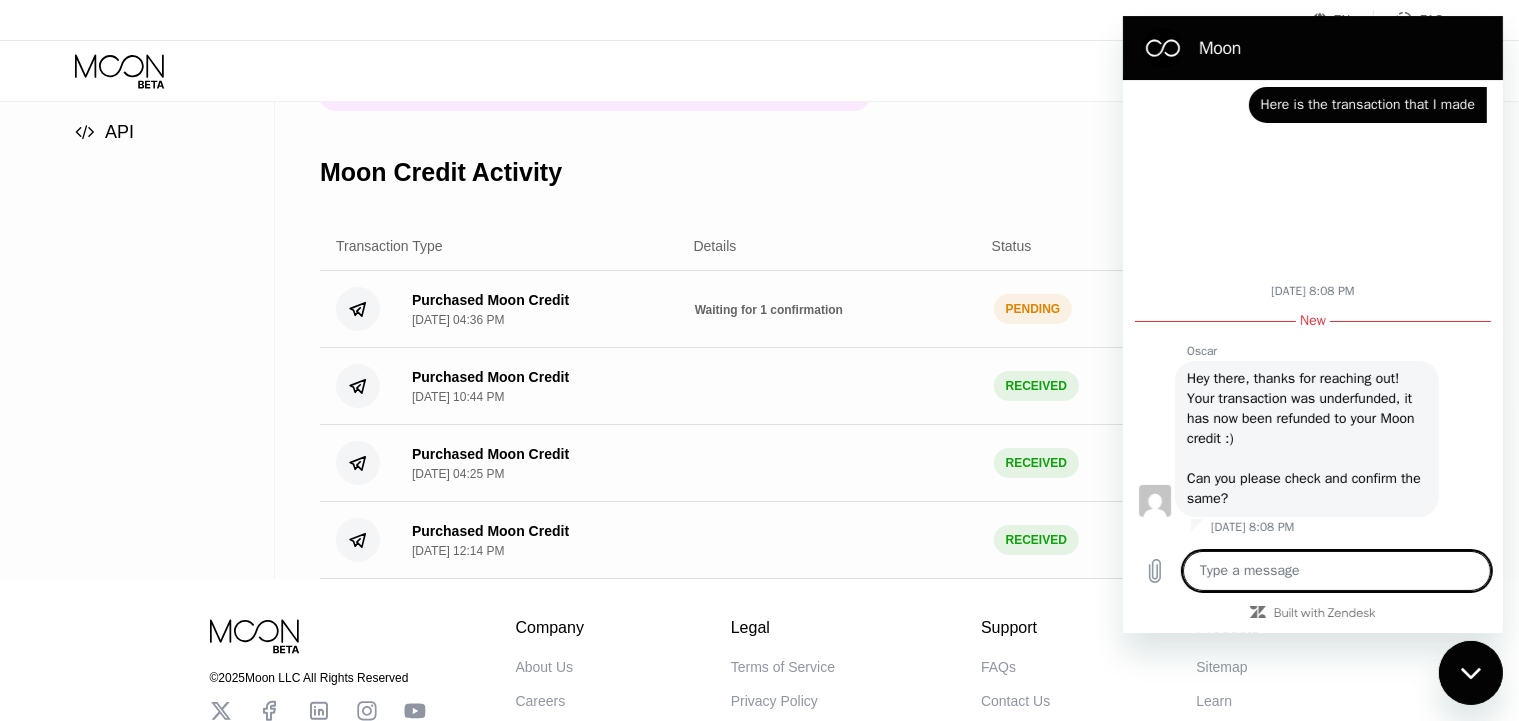 scroll, scrollTop: 586, scrollLeft: 0, axis: vertical 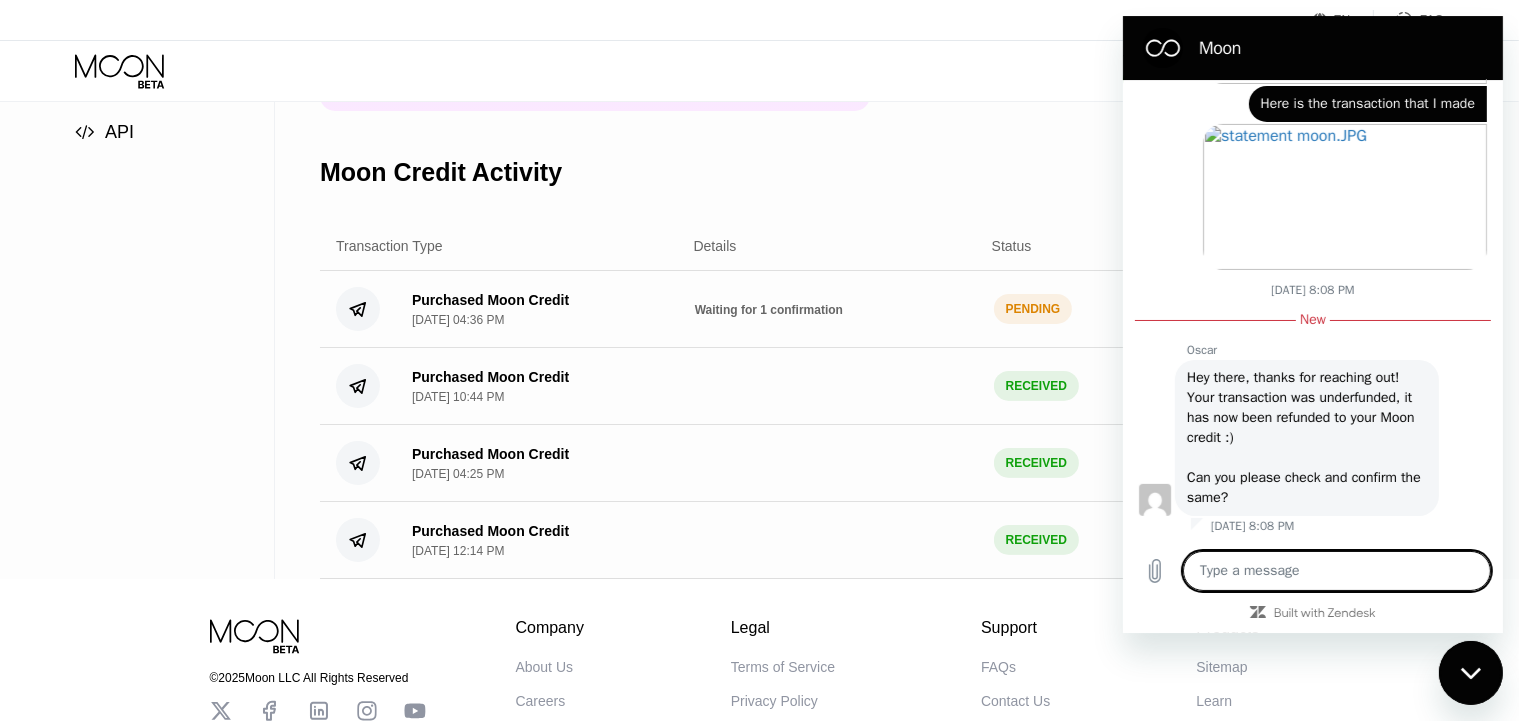 click at bounding box center (1336, 571) 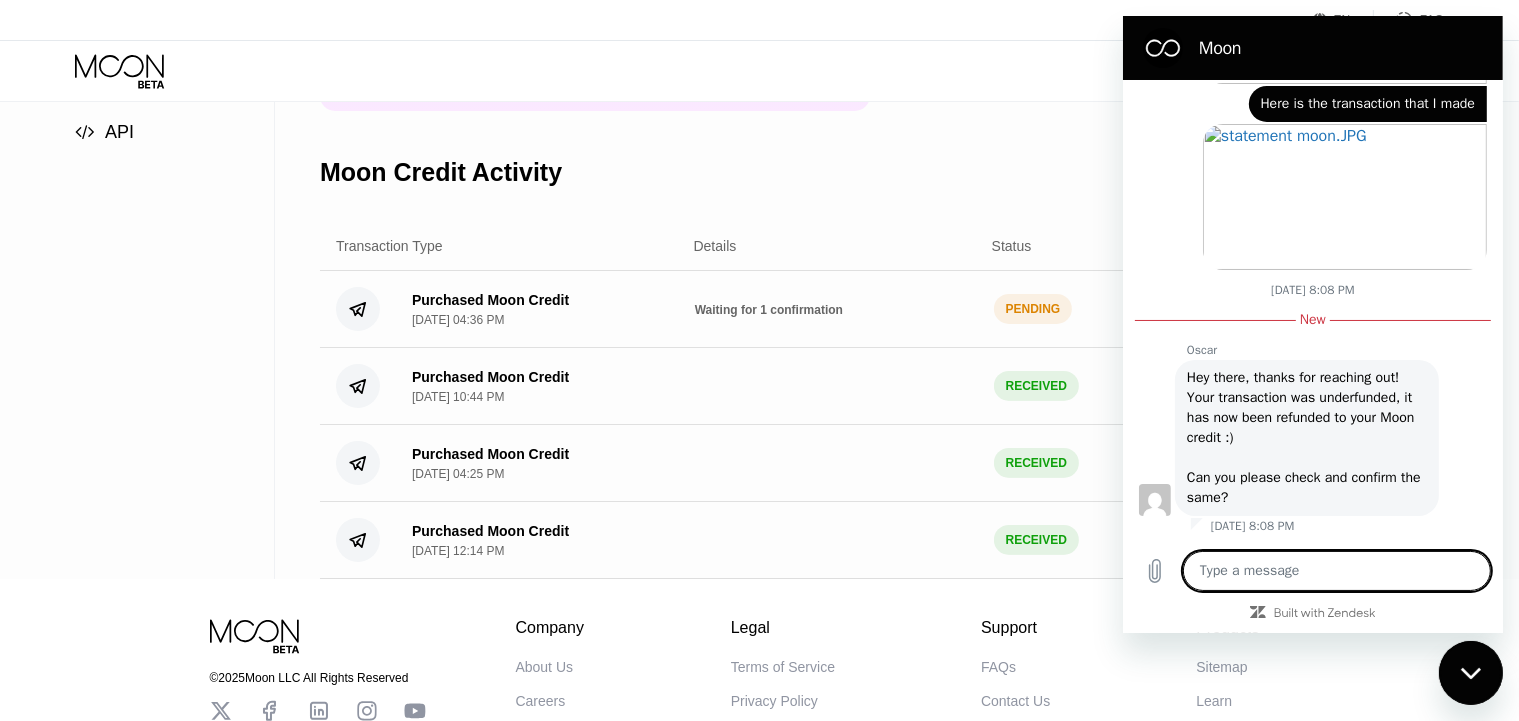 type on "y" 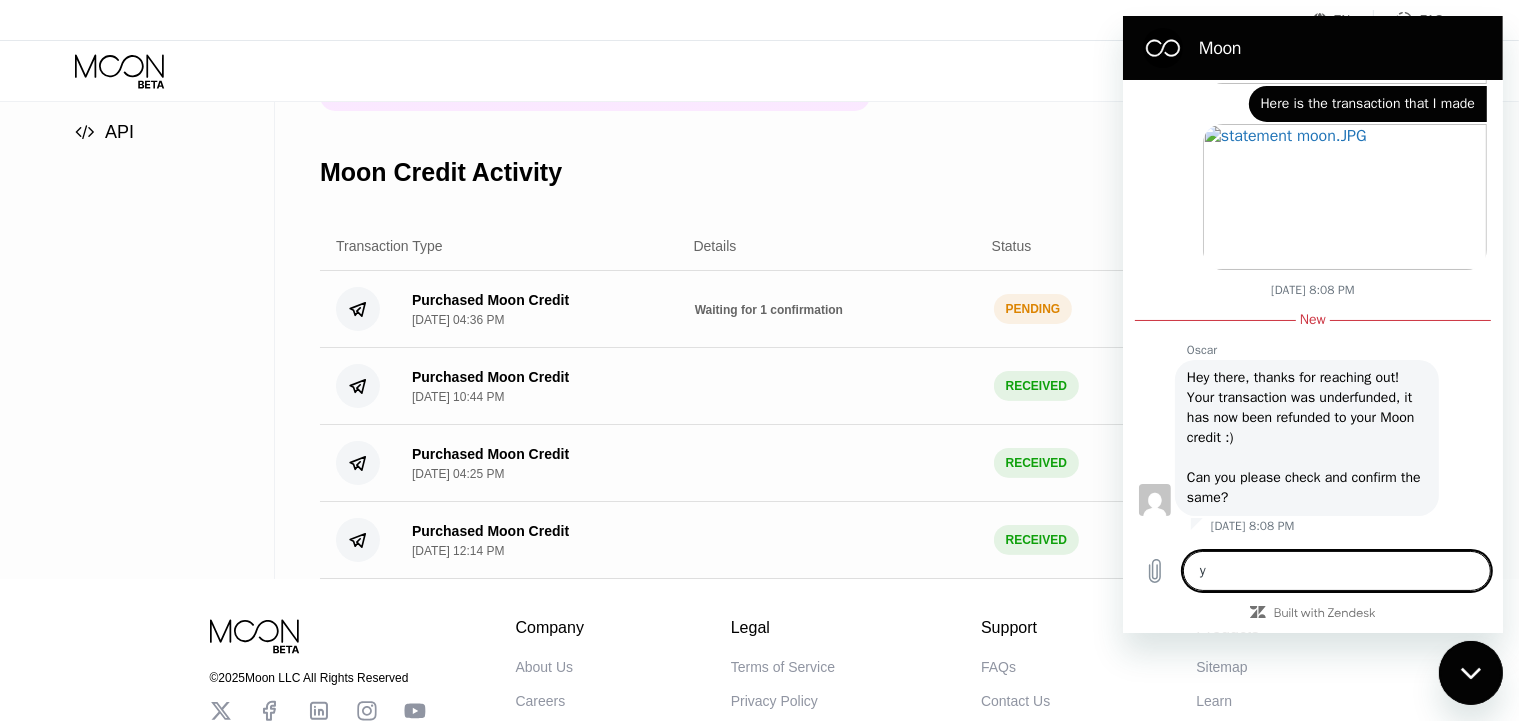 type on "x" 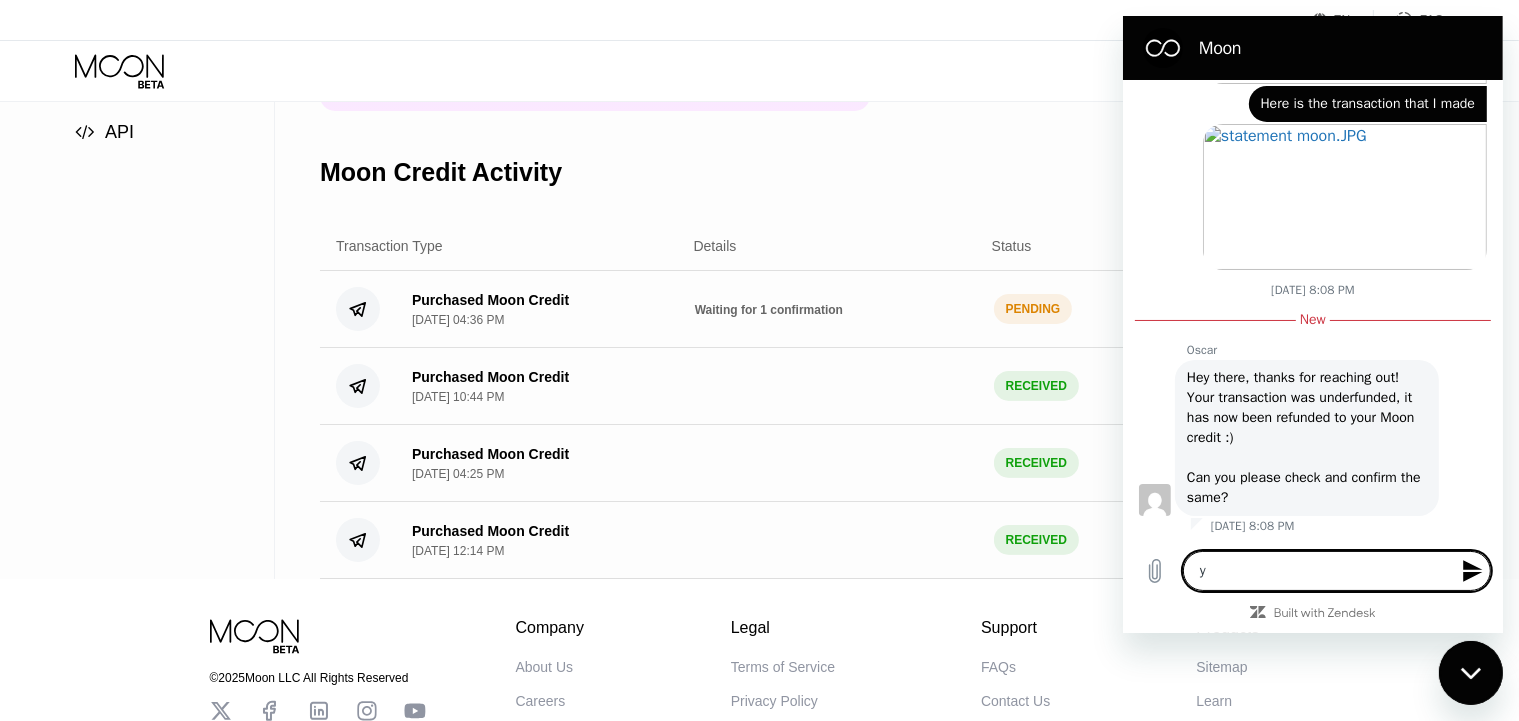 type on "yE" 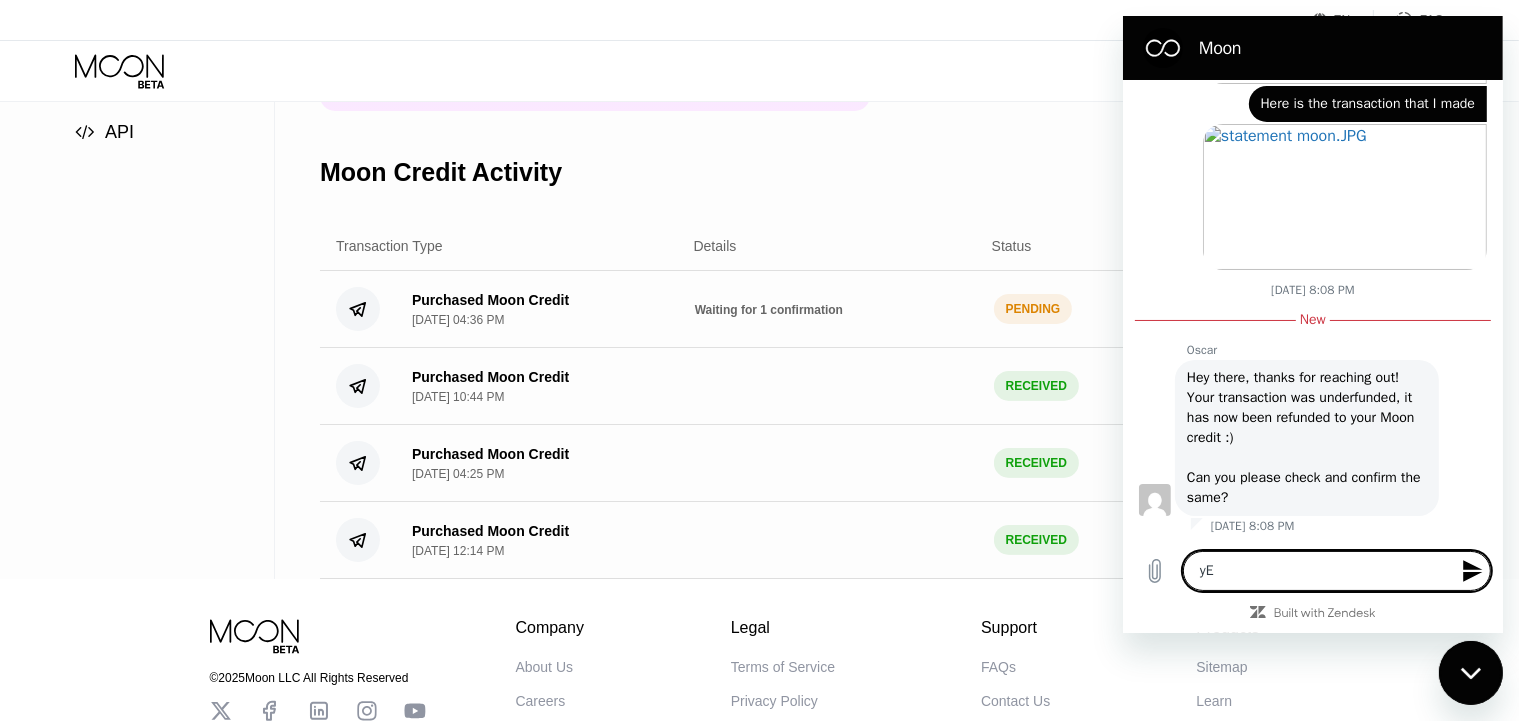 type on "yES" 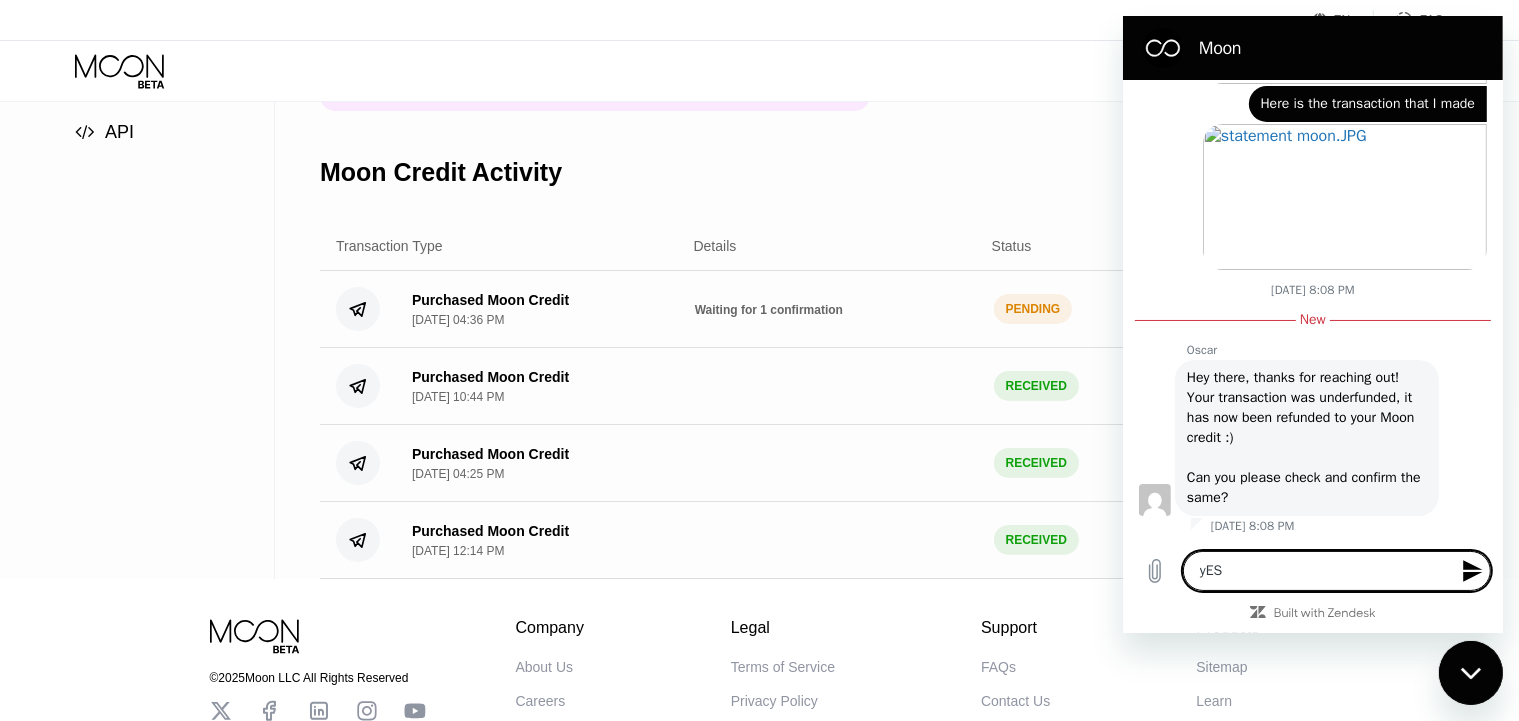 type on "yES," 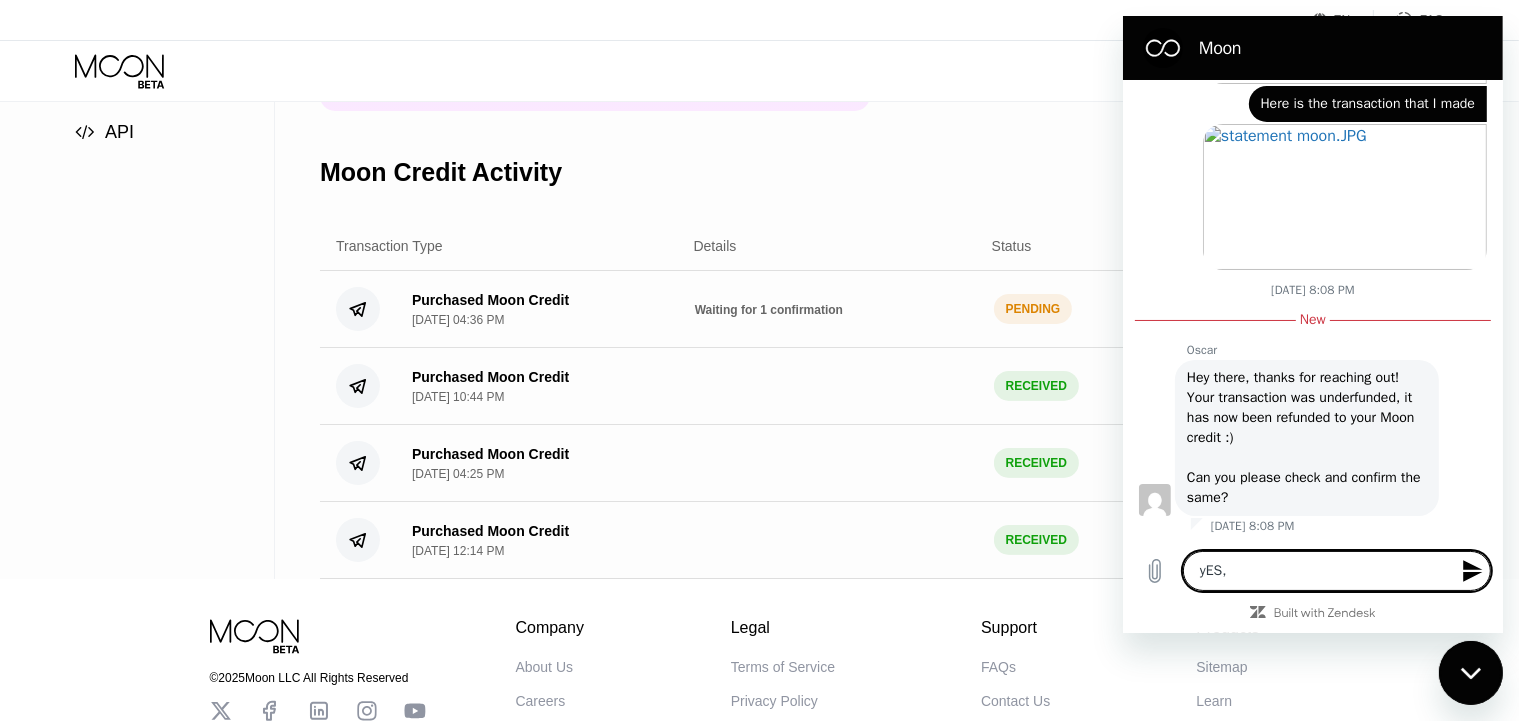type on "yES" 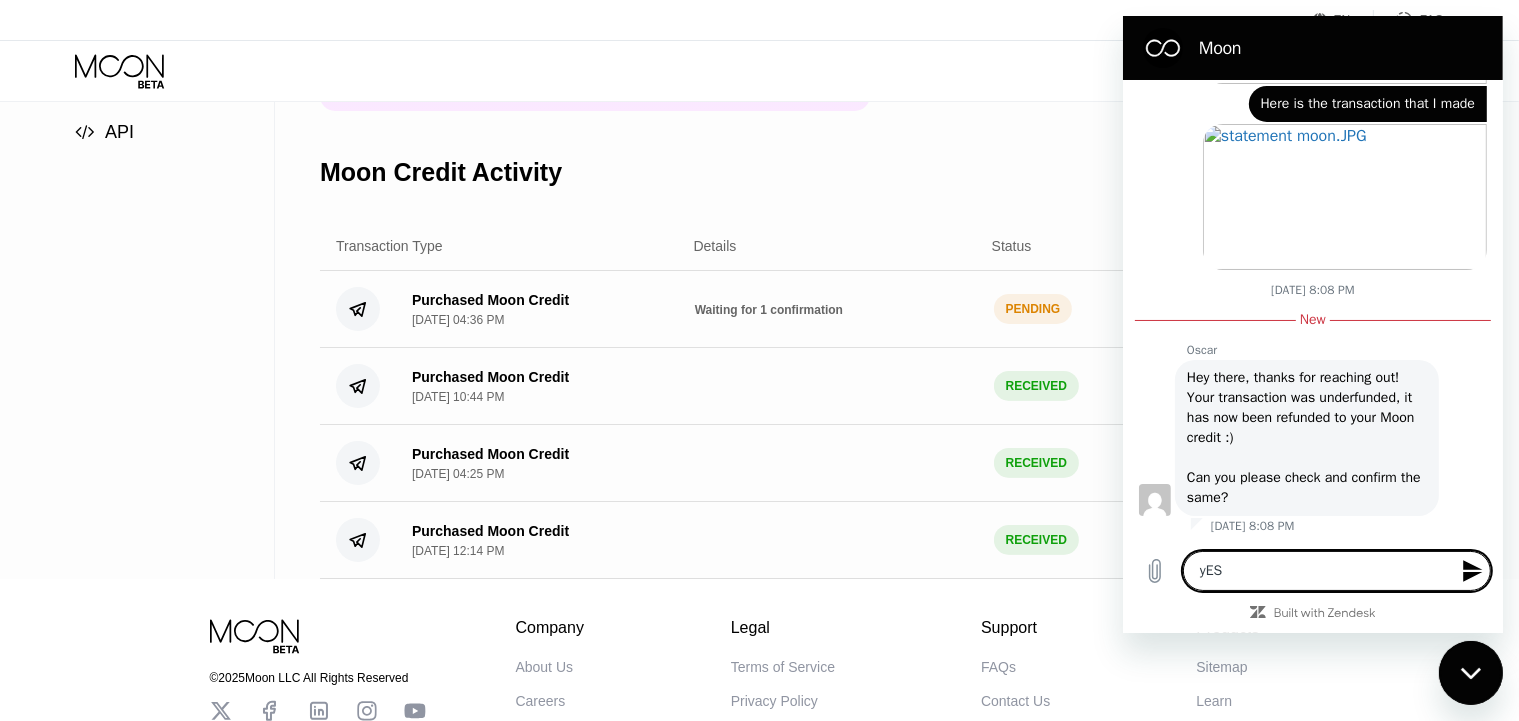 type on "yE" 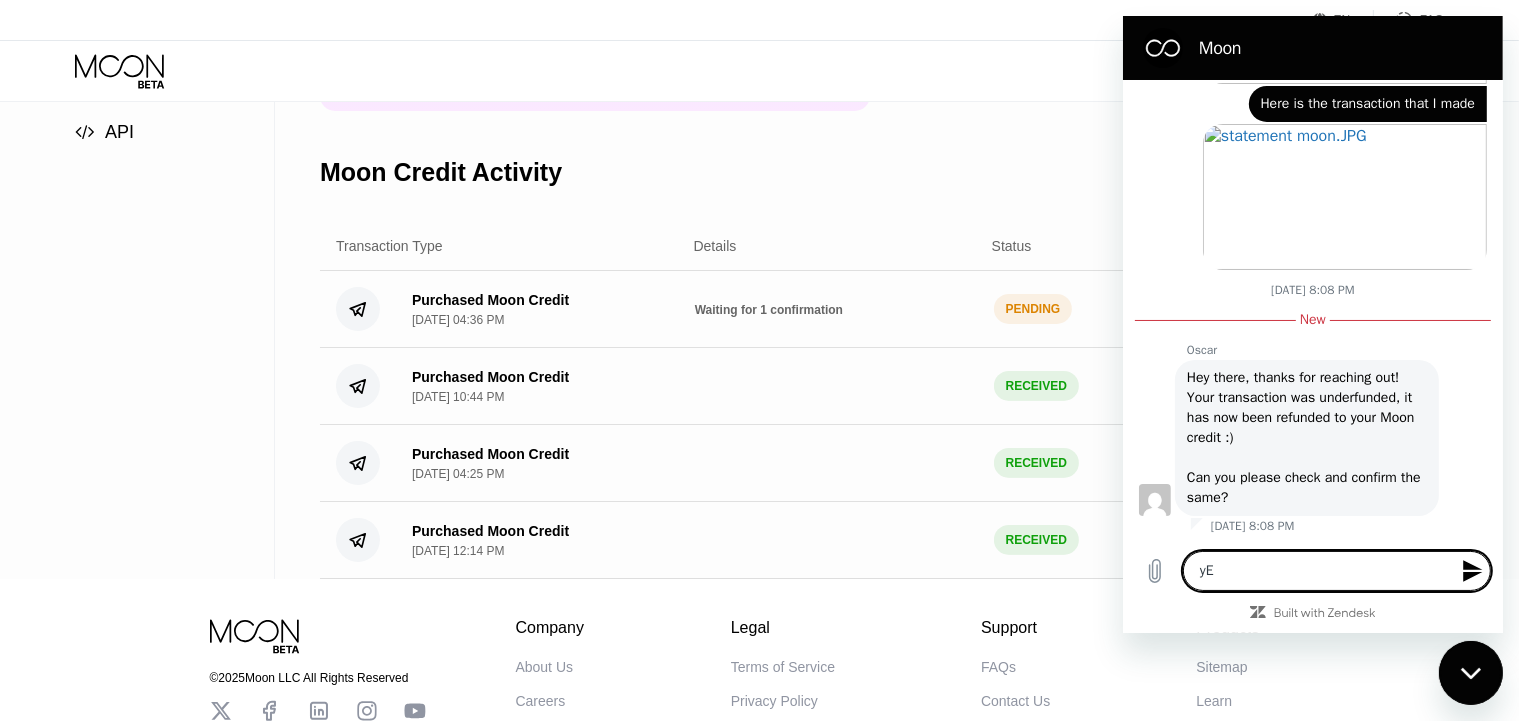 type on "y" 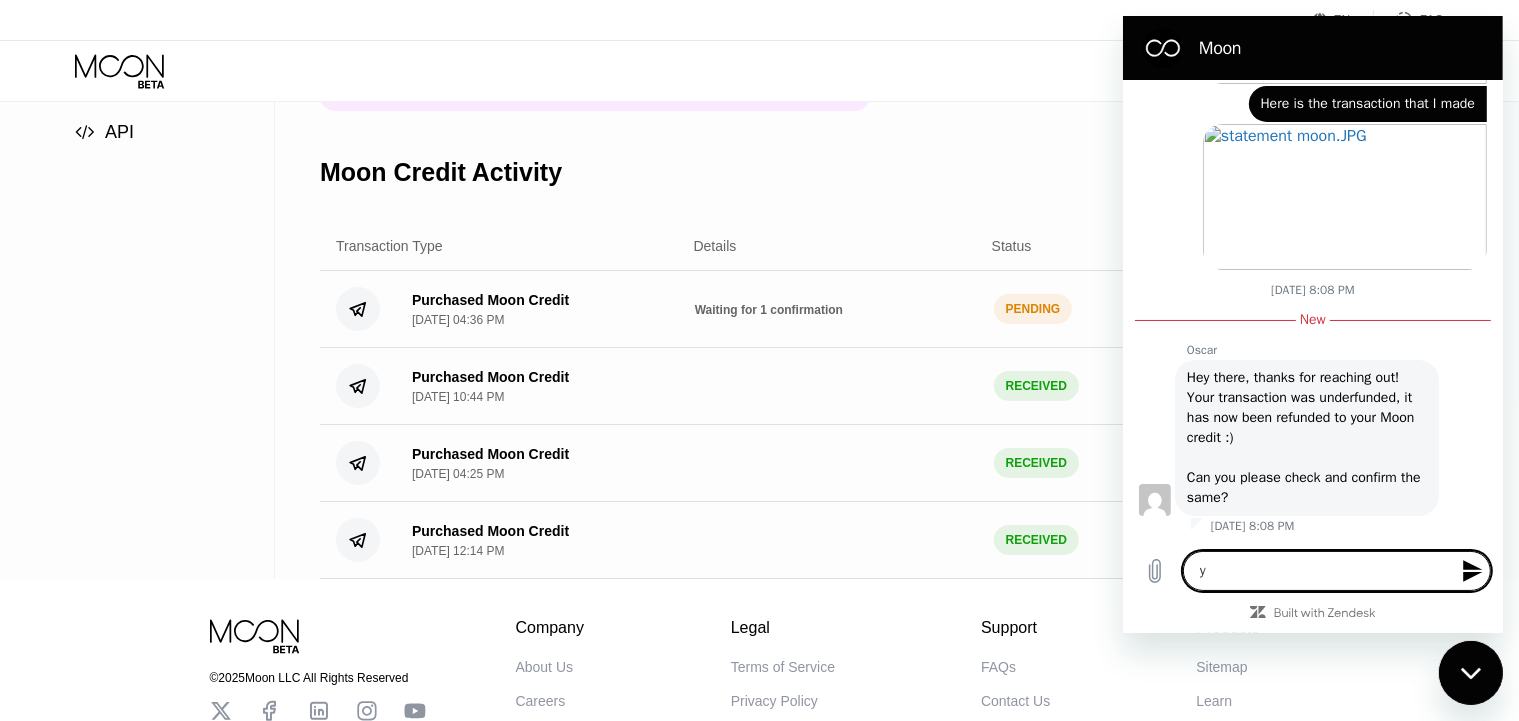 type 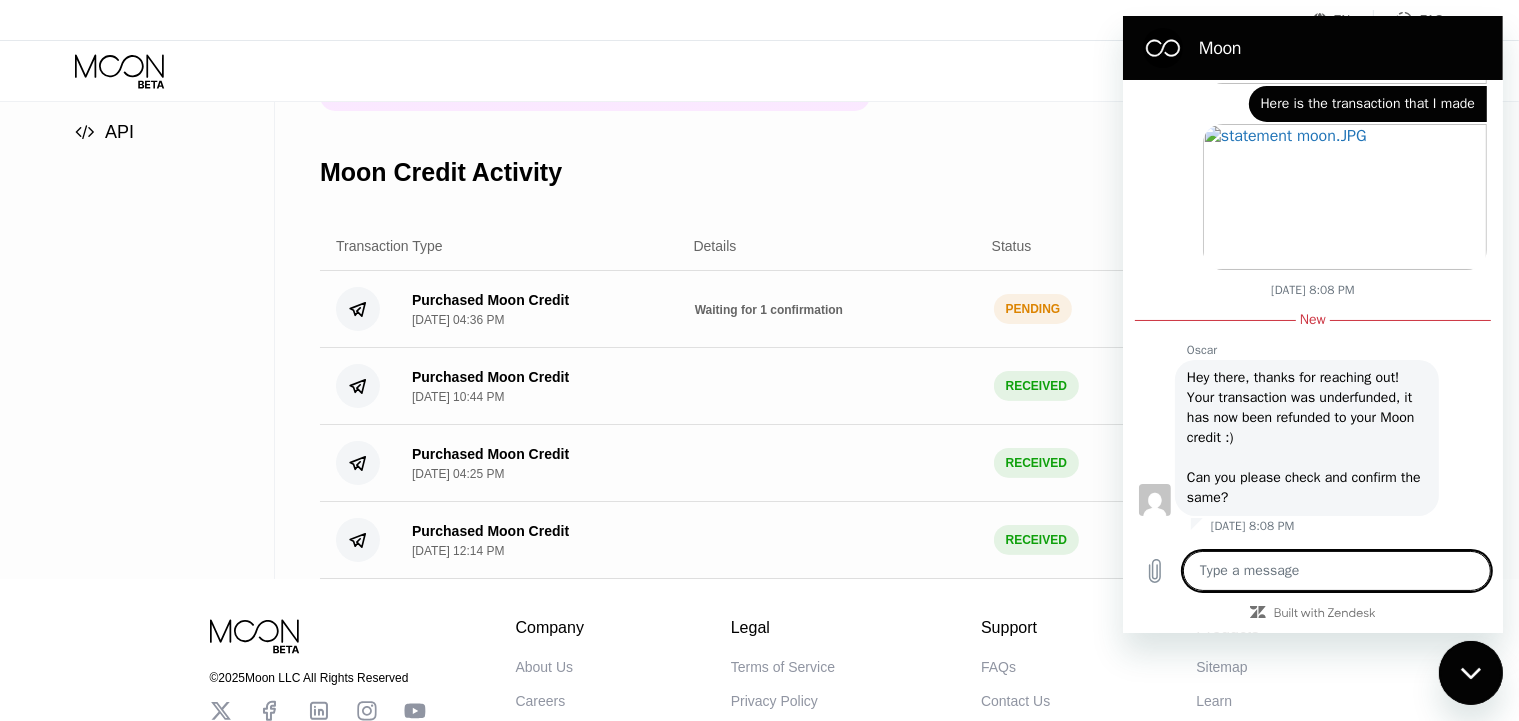 type on "Y" 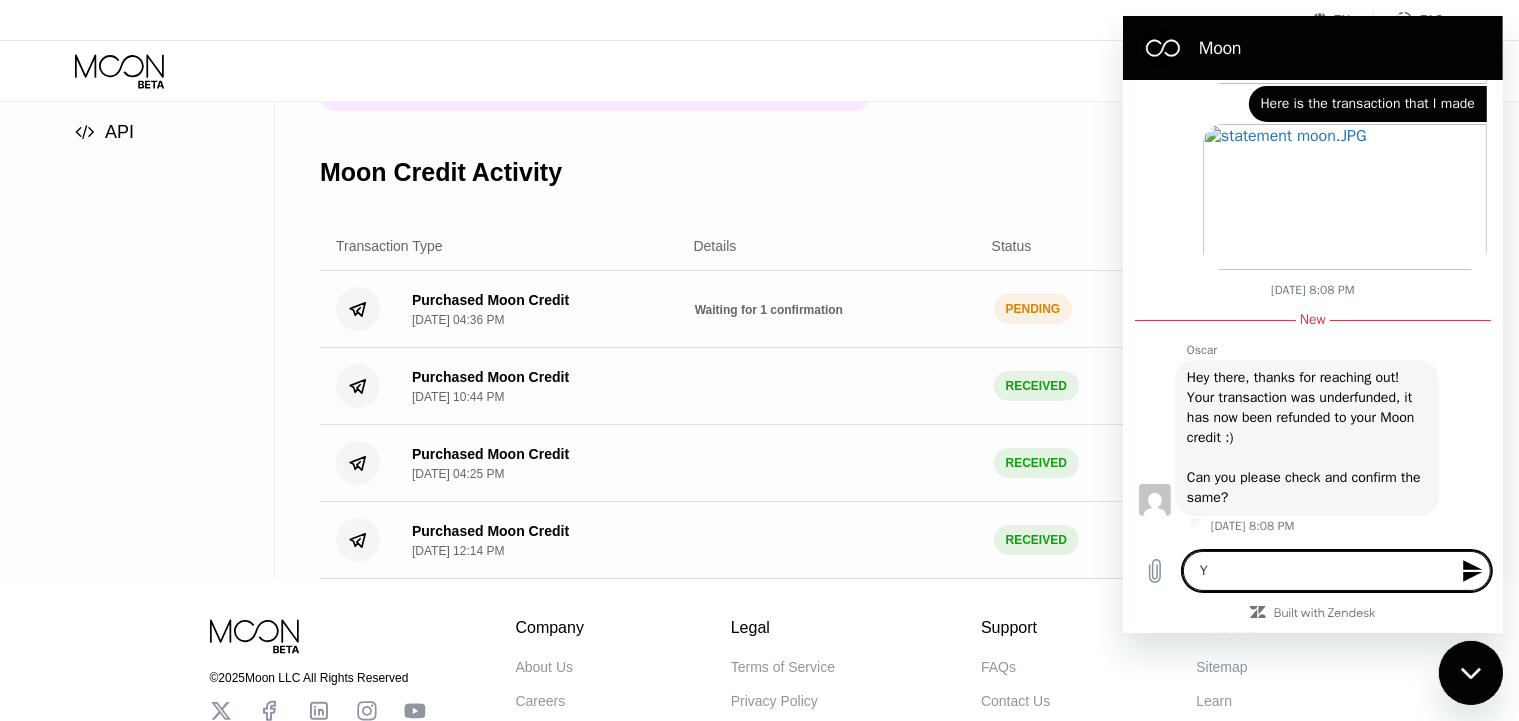 type on "Ye" 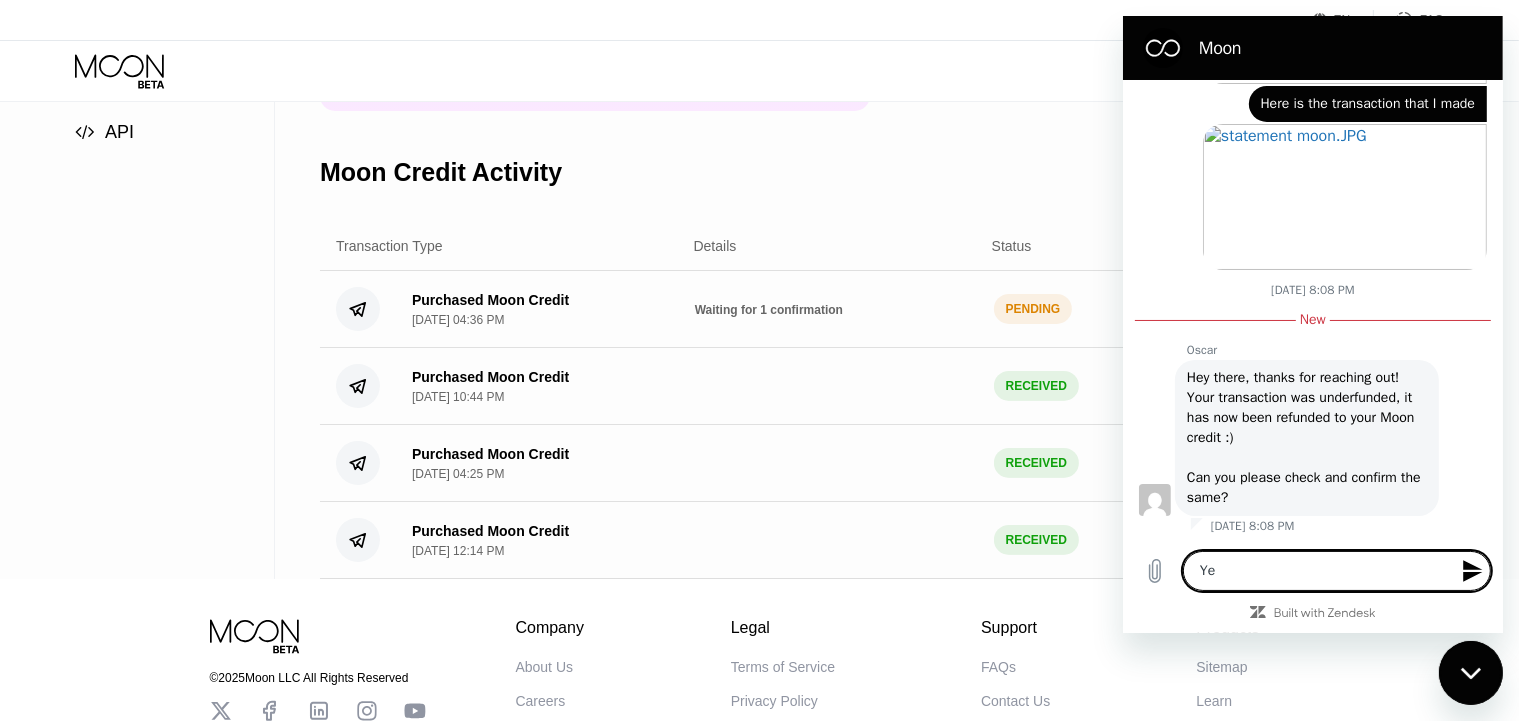 type on "Yes" 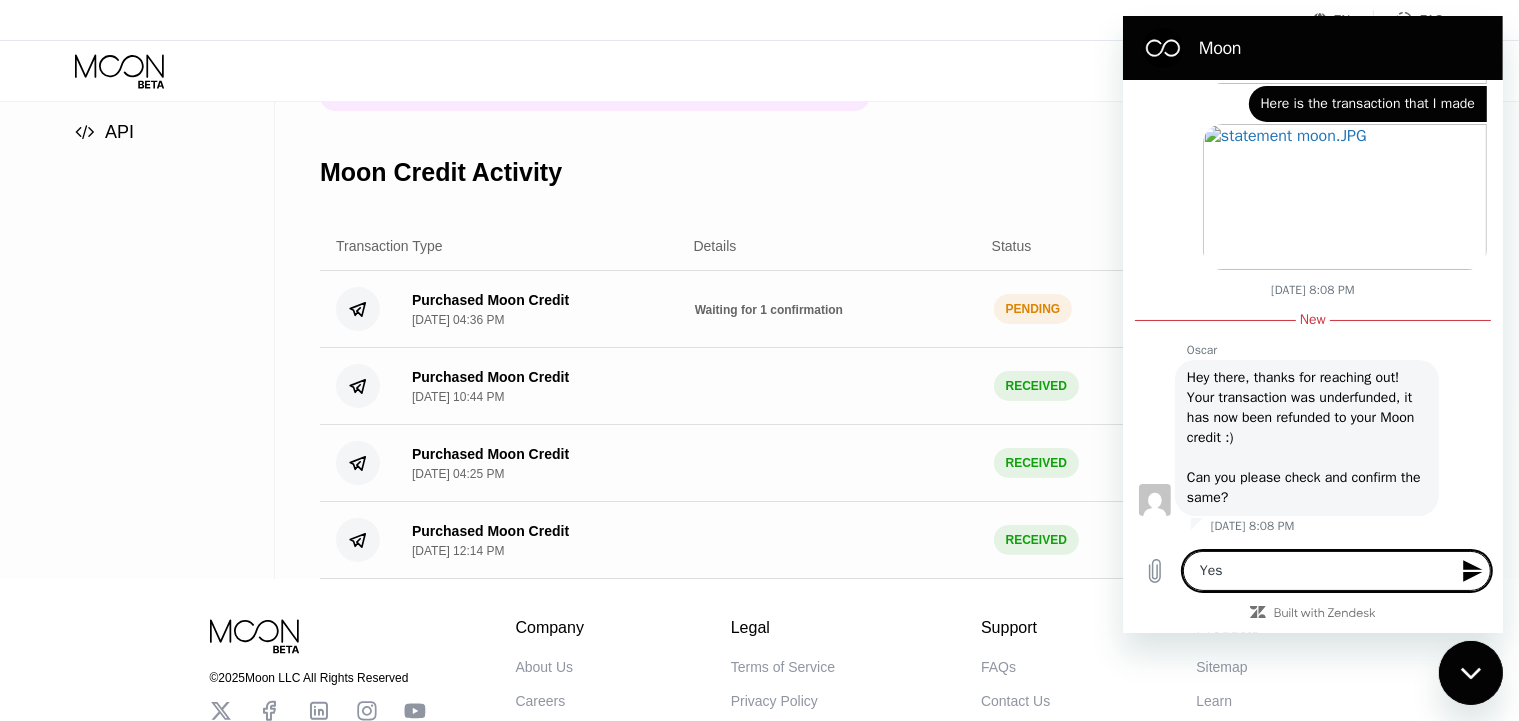 type 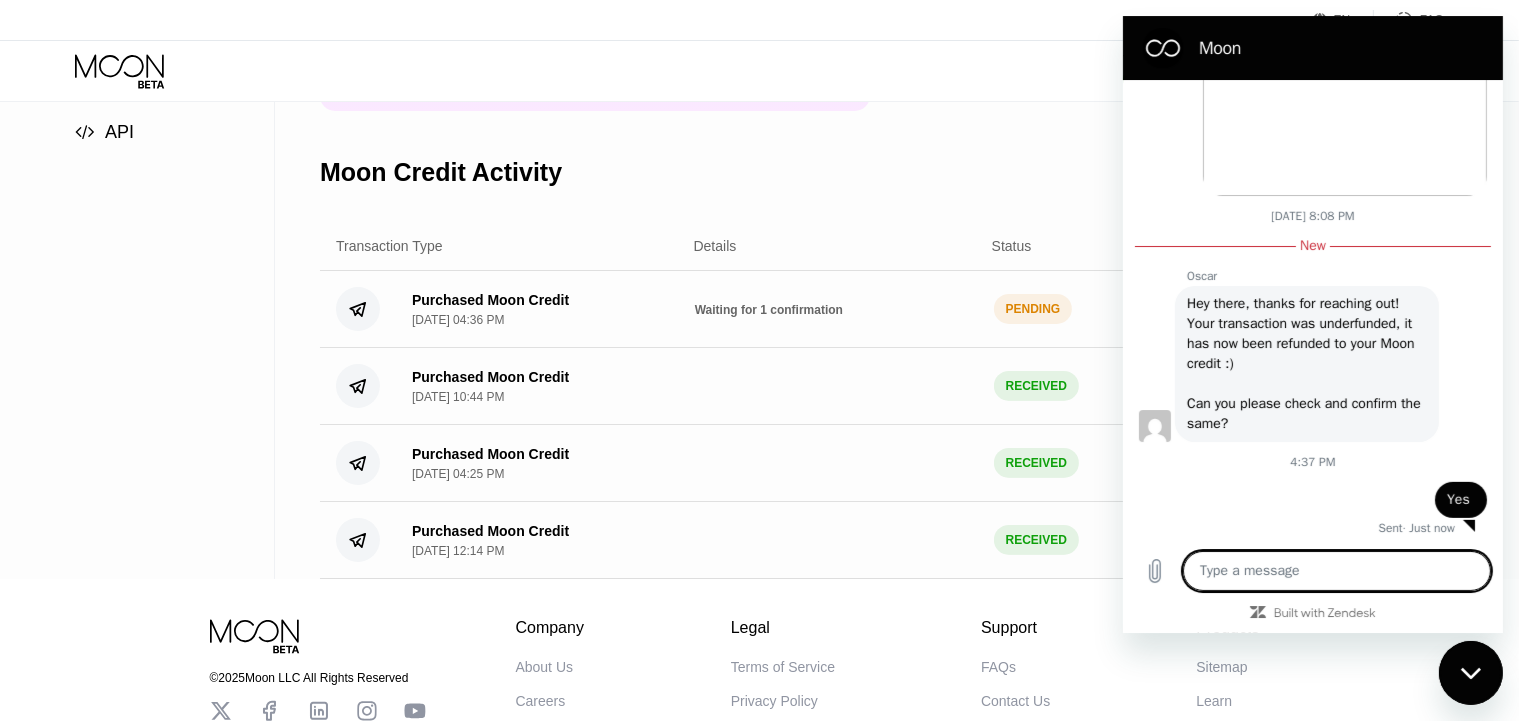 scroll, scrollTop: 662, scrollLeft: 0, axis: vertical 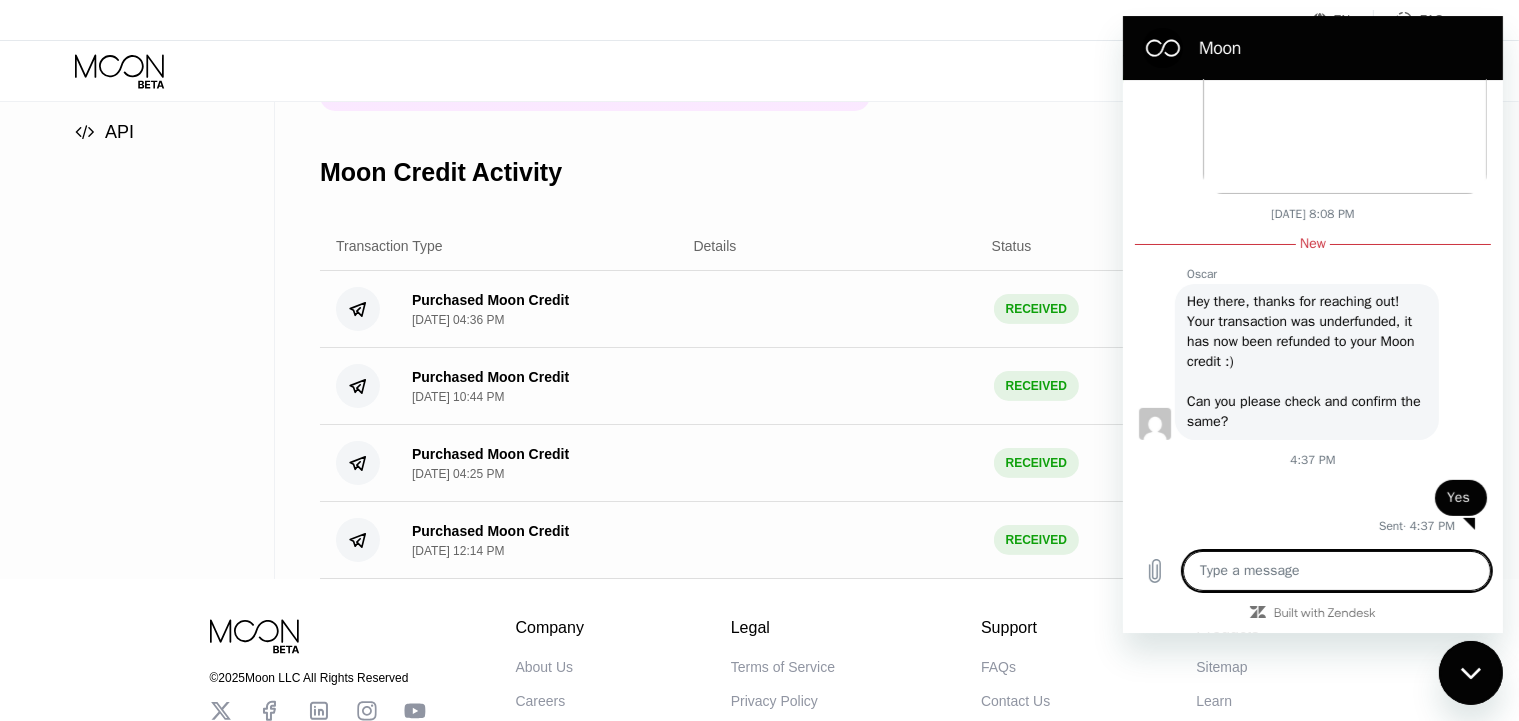 click 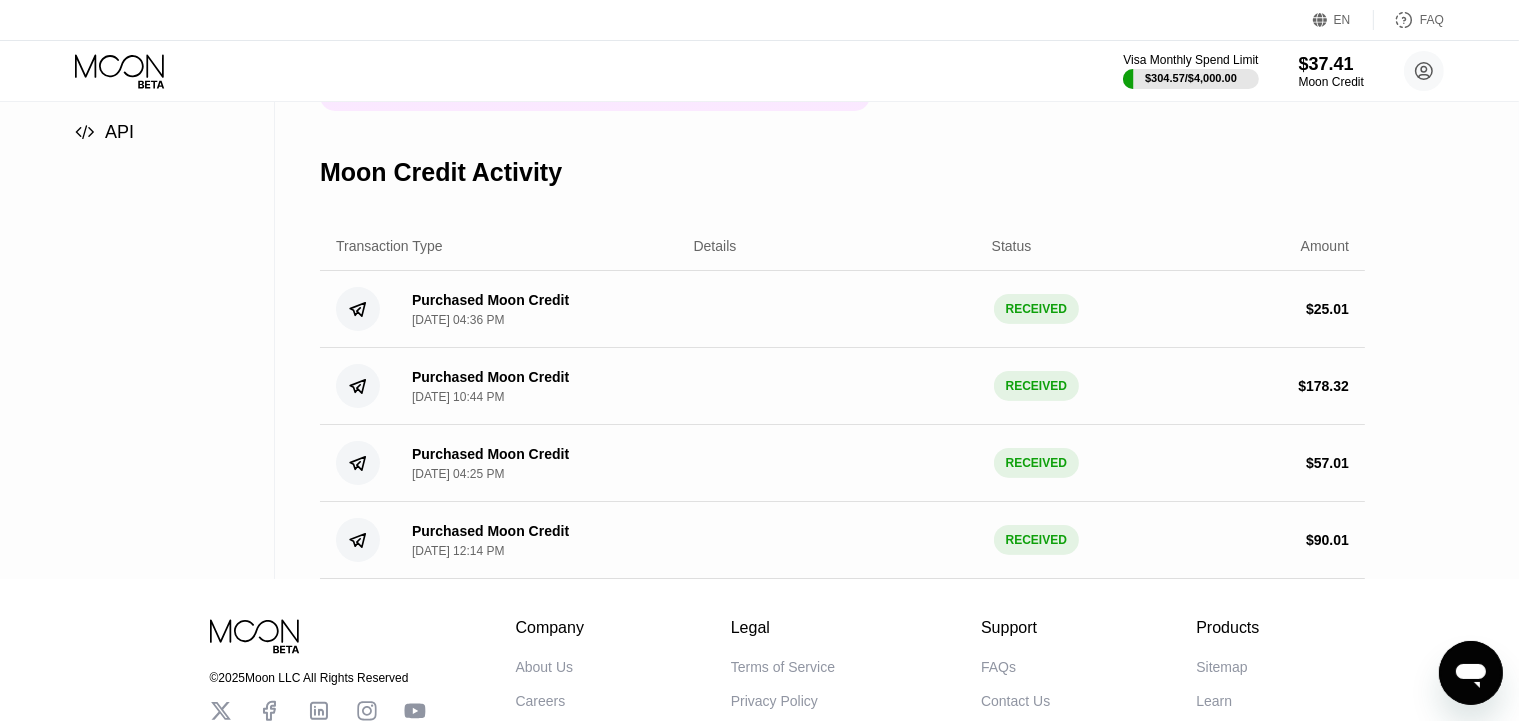 scroll, scrollTop: 622, scrollLeft: 0, axis: vertical 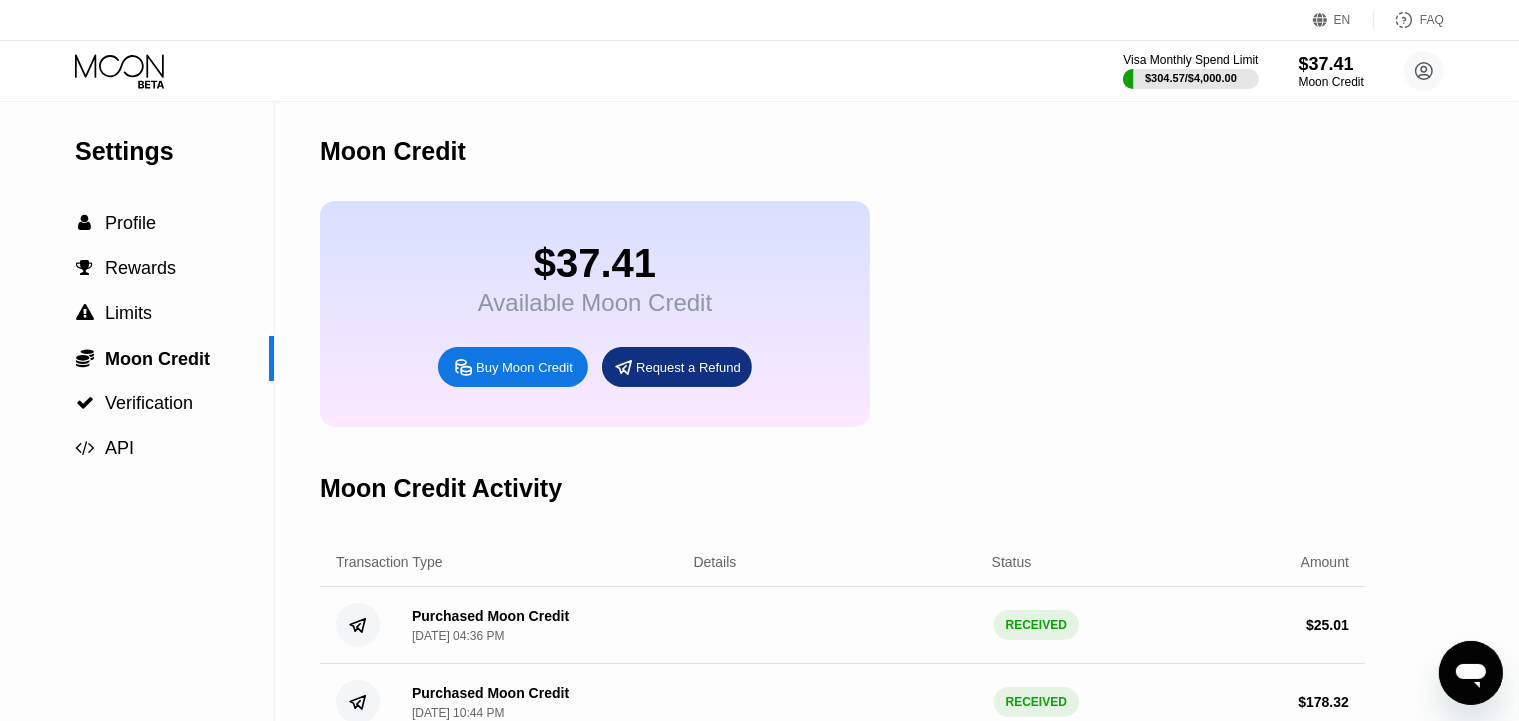 type on "x" 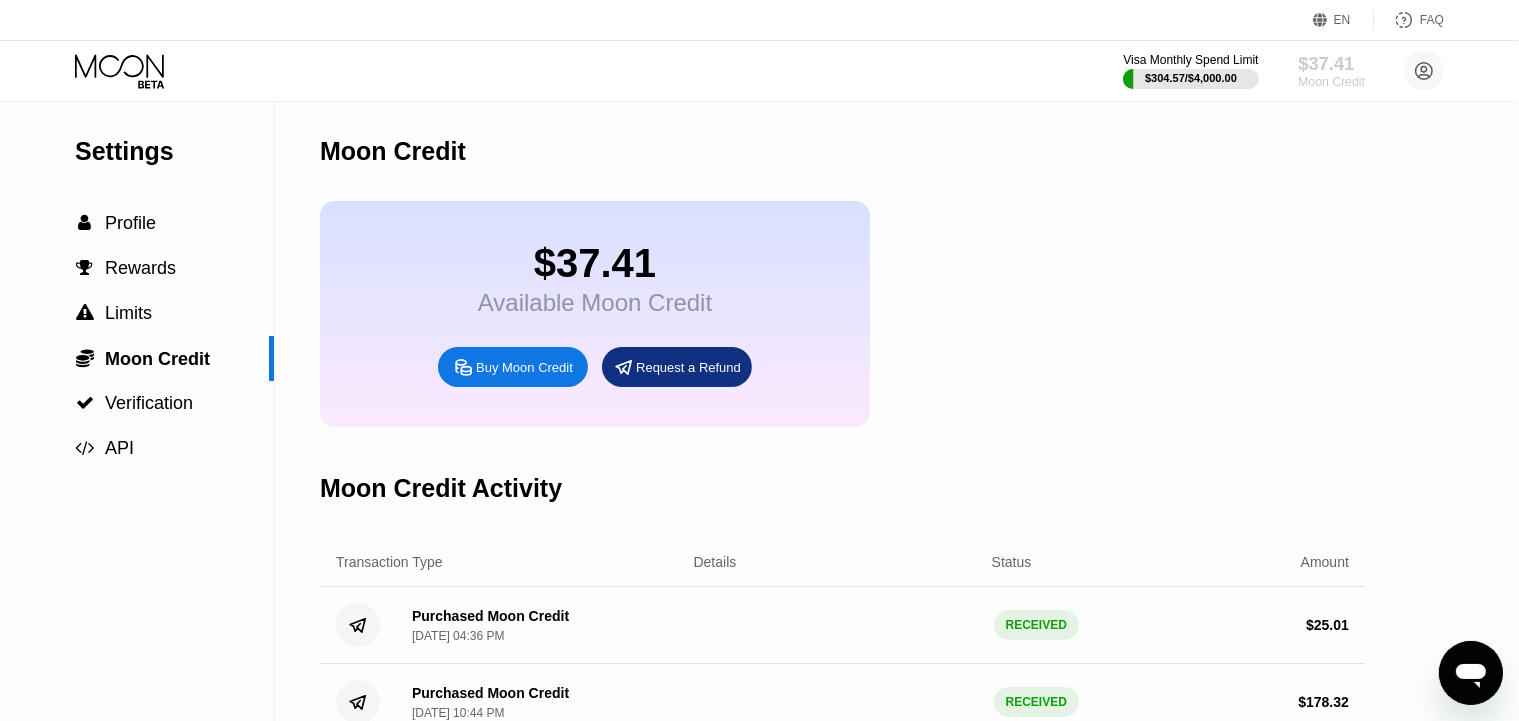 click on "Moon Credit" at bounding box center [1331, 82] 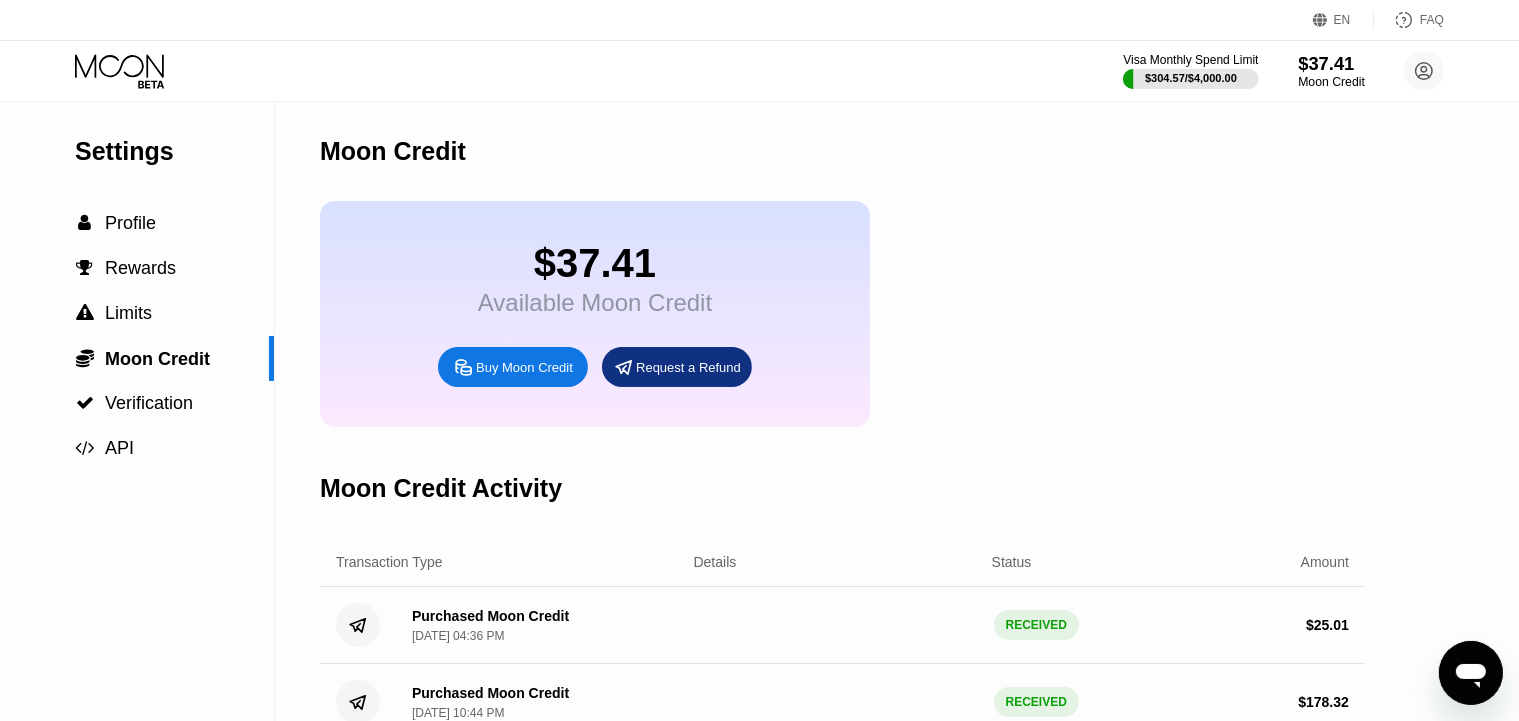 click on "Visa Monthly Spend Limit $304.57 / $4,000.00 $37.41 Moon Credit [EMAIL_ADDRESS][DOMAIN_NAME]  Home Settings Support Careers About Us Log out Privacy policy Terms" at bounding box center [1283, 71] 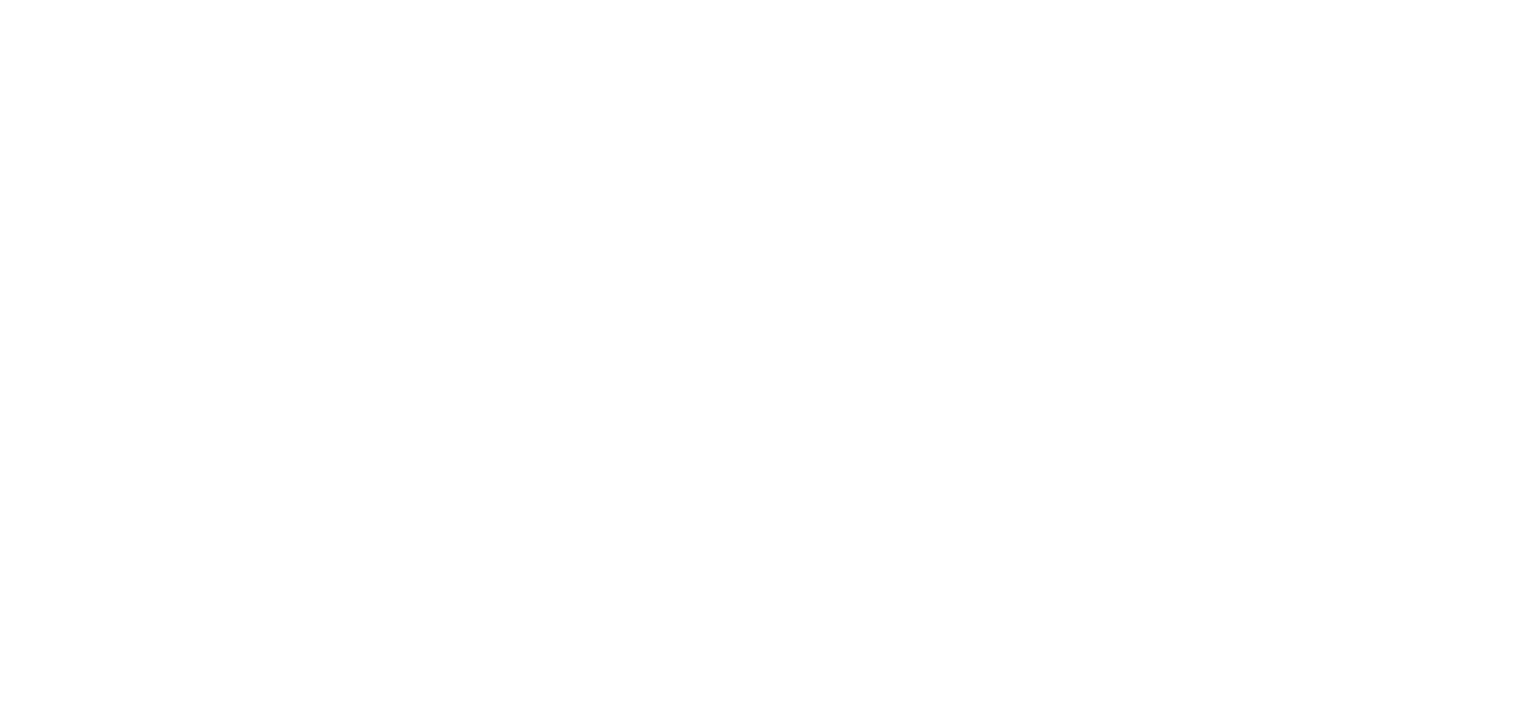 scroll, scrollTop: 0, scrollLeft: 0, axis: both 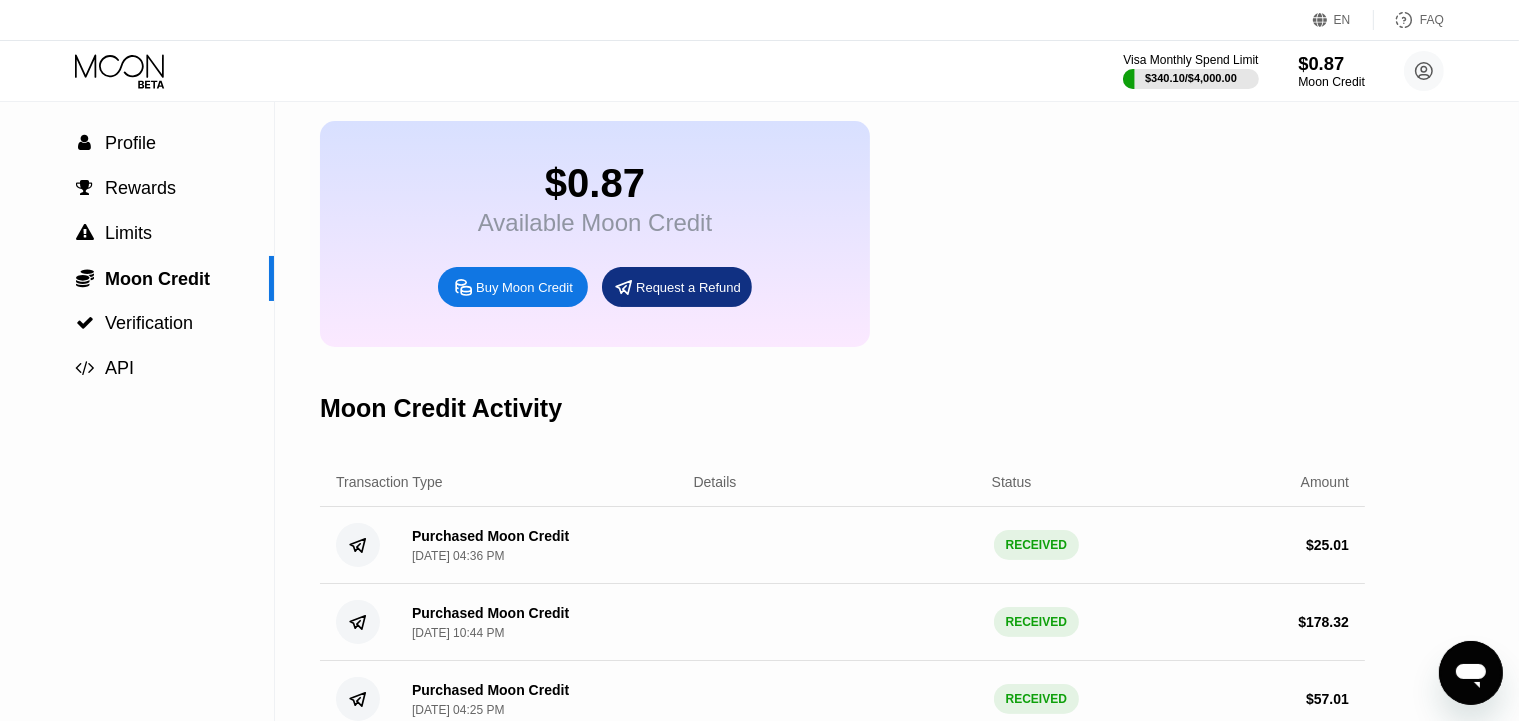 click on "$0.87" at bounding box center [1331, 63] 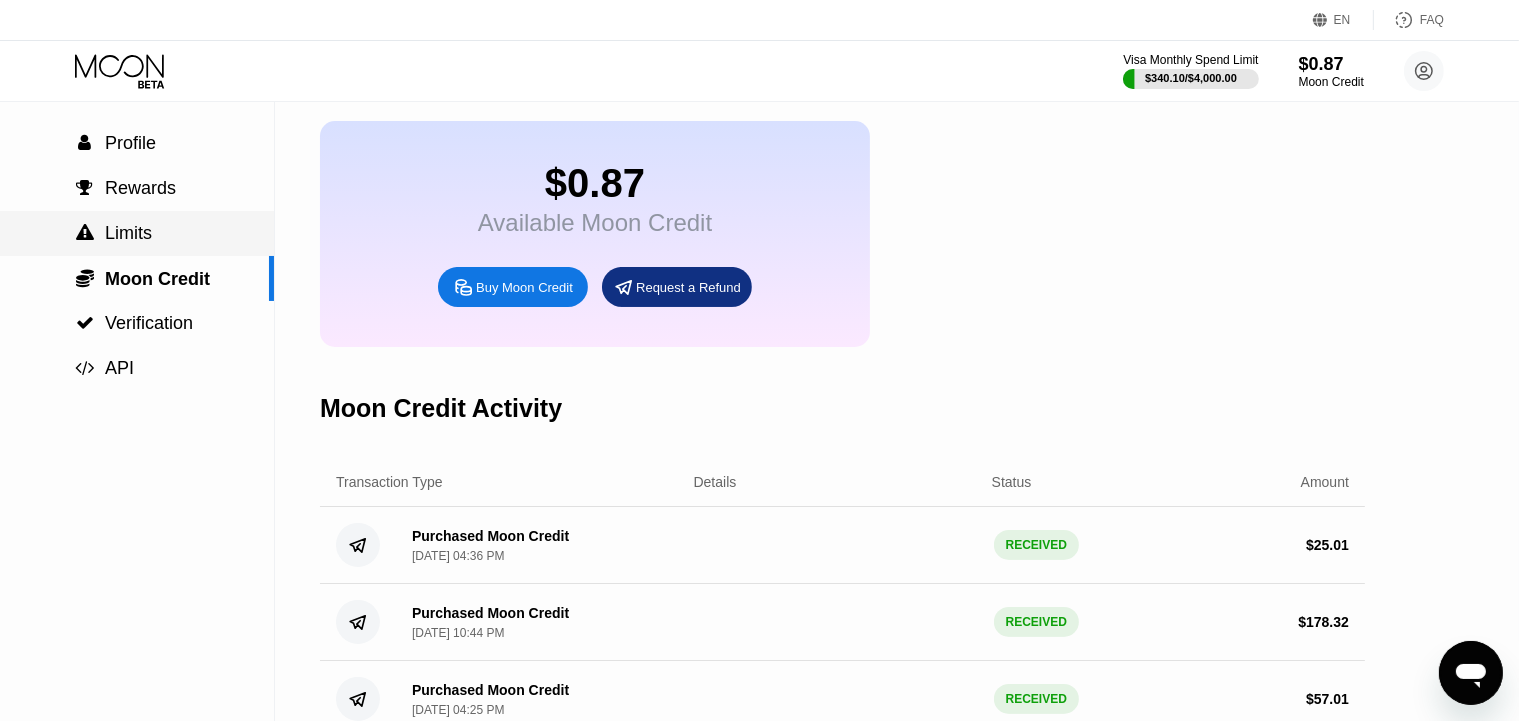click on "Limits" at bounding box center (128, 233) 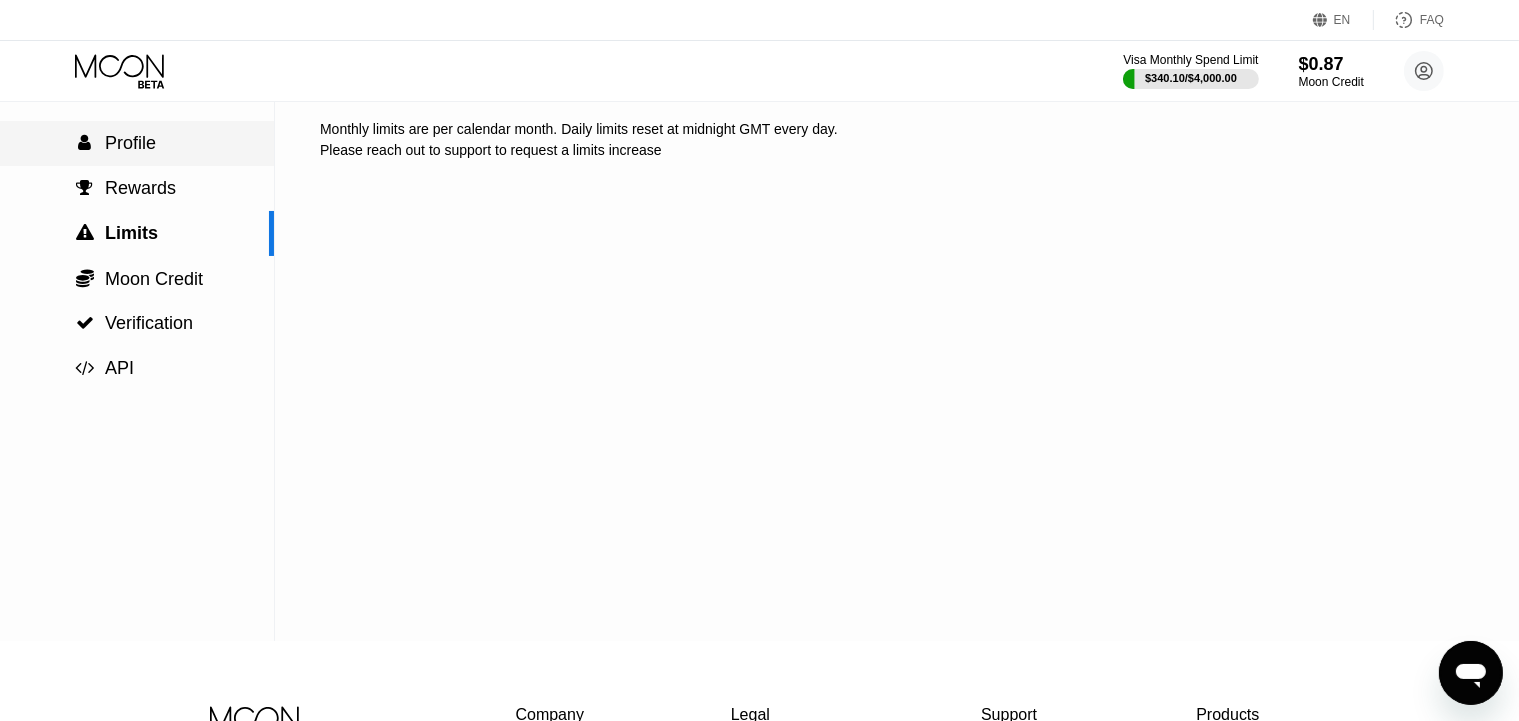 scroll, scrollTop: 0, scrollLeft: 0, axis: both 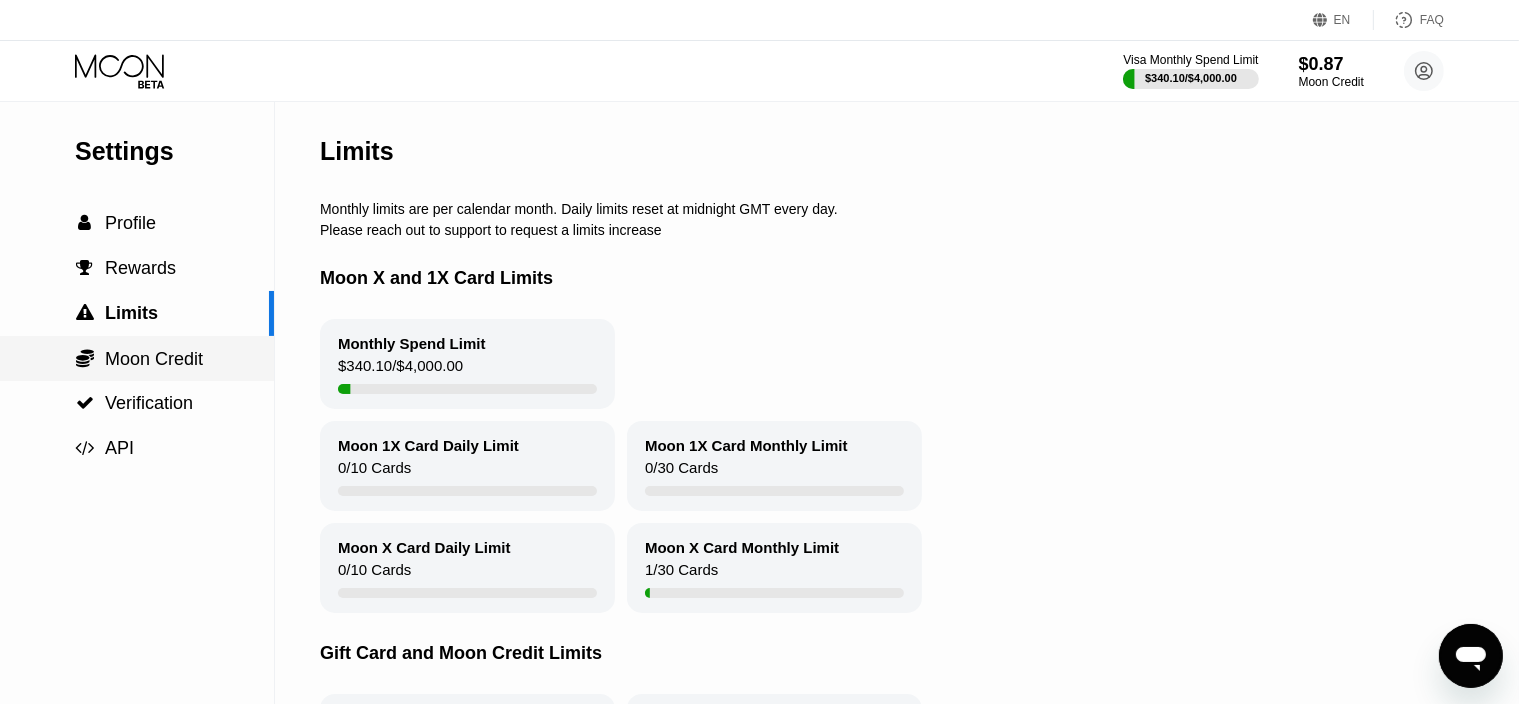 click on "Moon Credit" at bounding box center (154, 359) 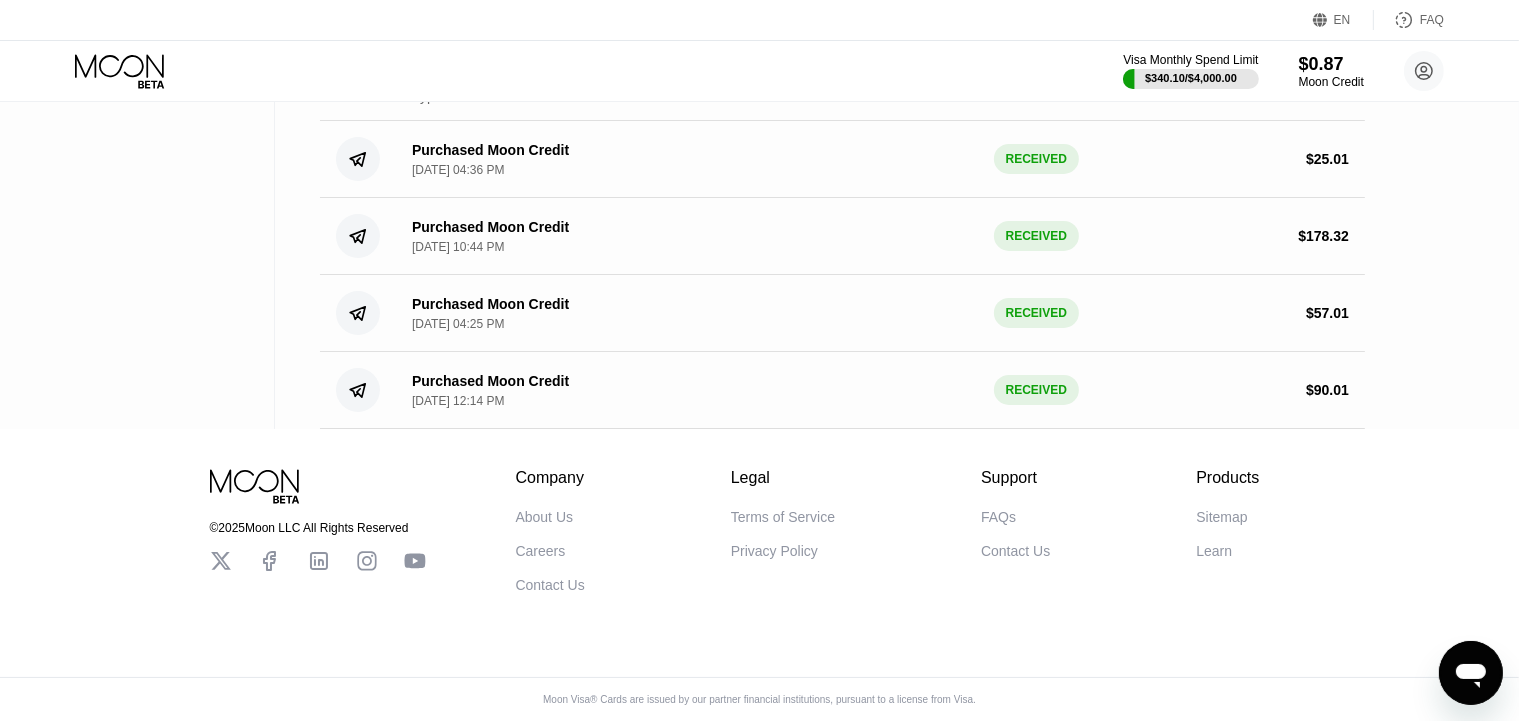 scroll, scrollTop: 80, scrollLeft: 0, axis: vertical 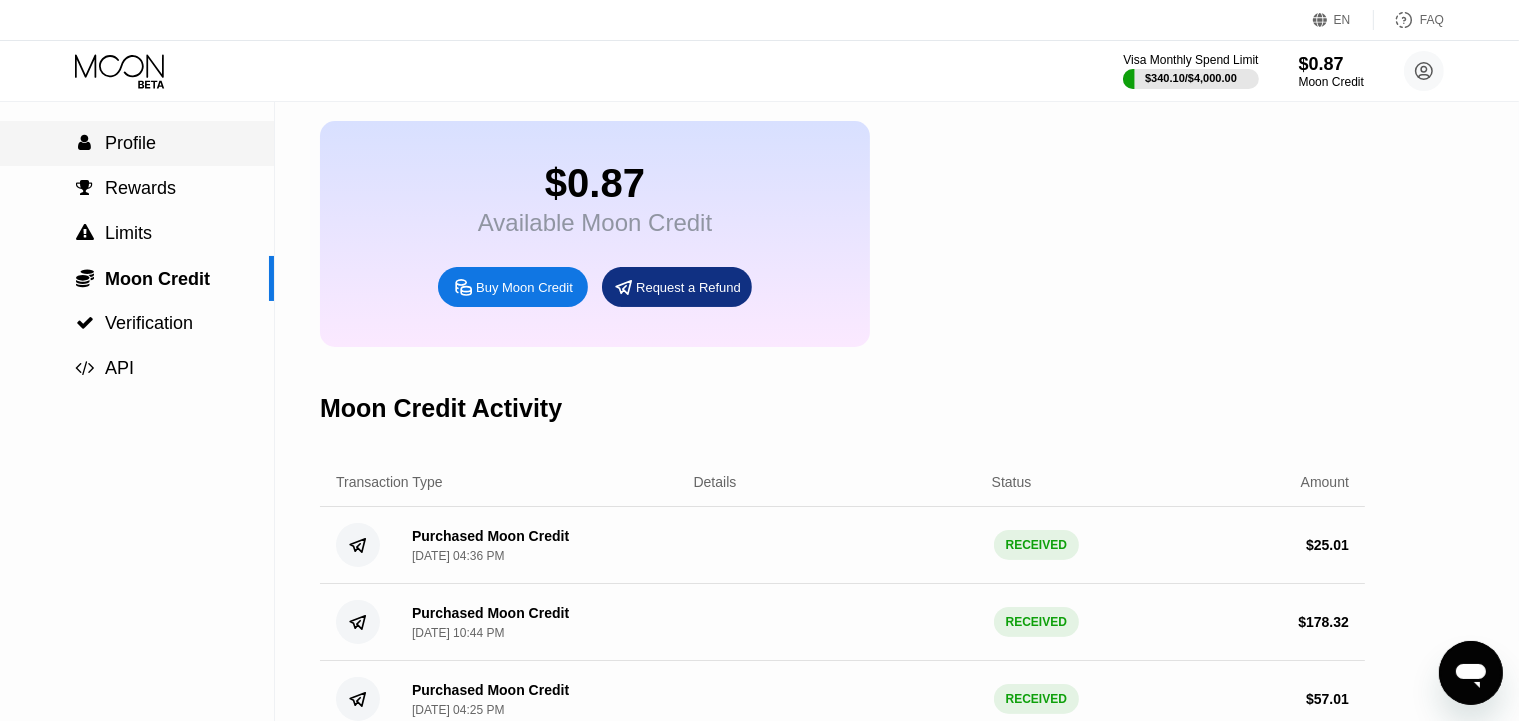click on "Profile" at bounding box center [130, 143] 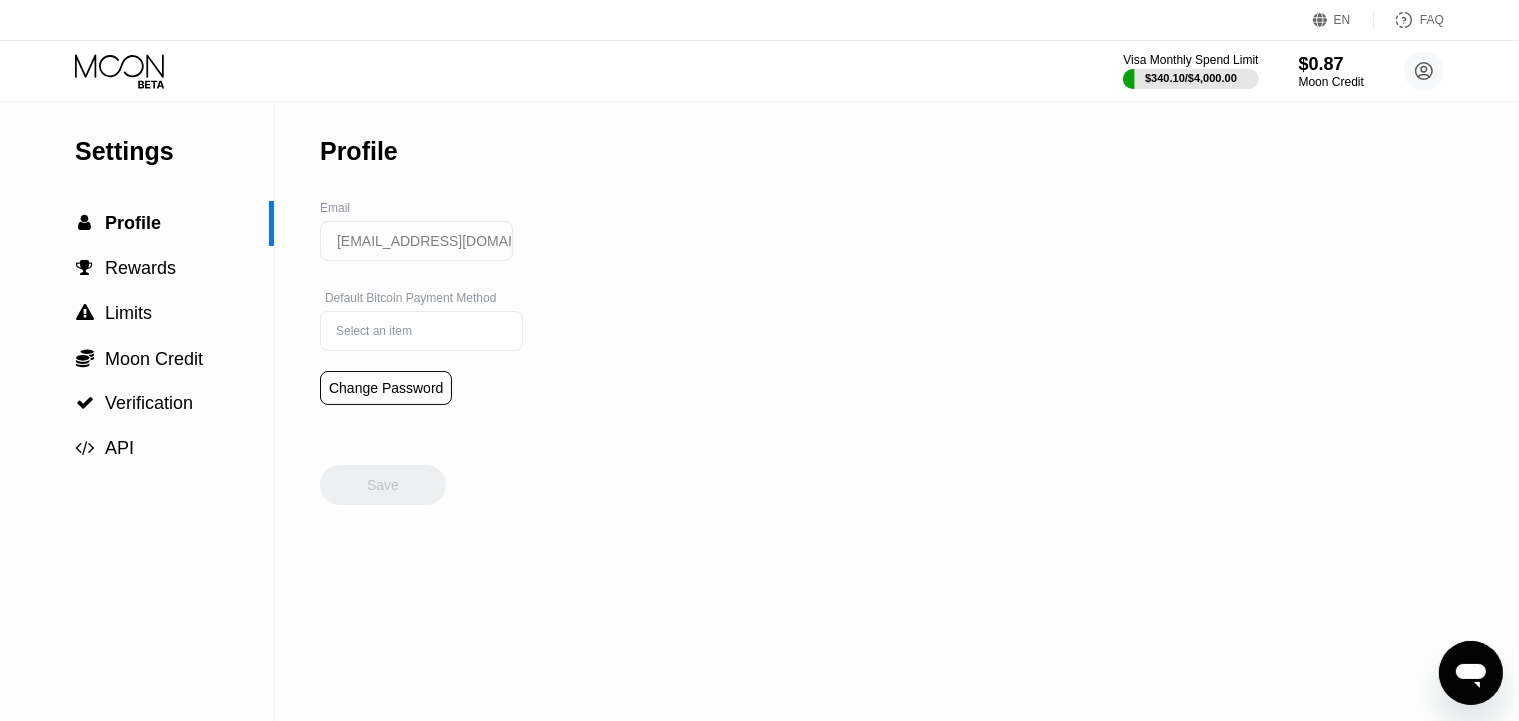 scroll, scrollTop: 0, scrollLeft: 0, axis: both 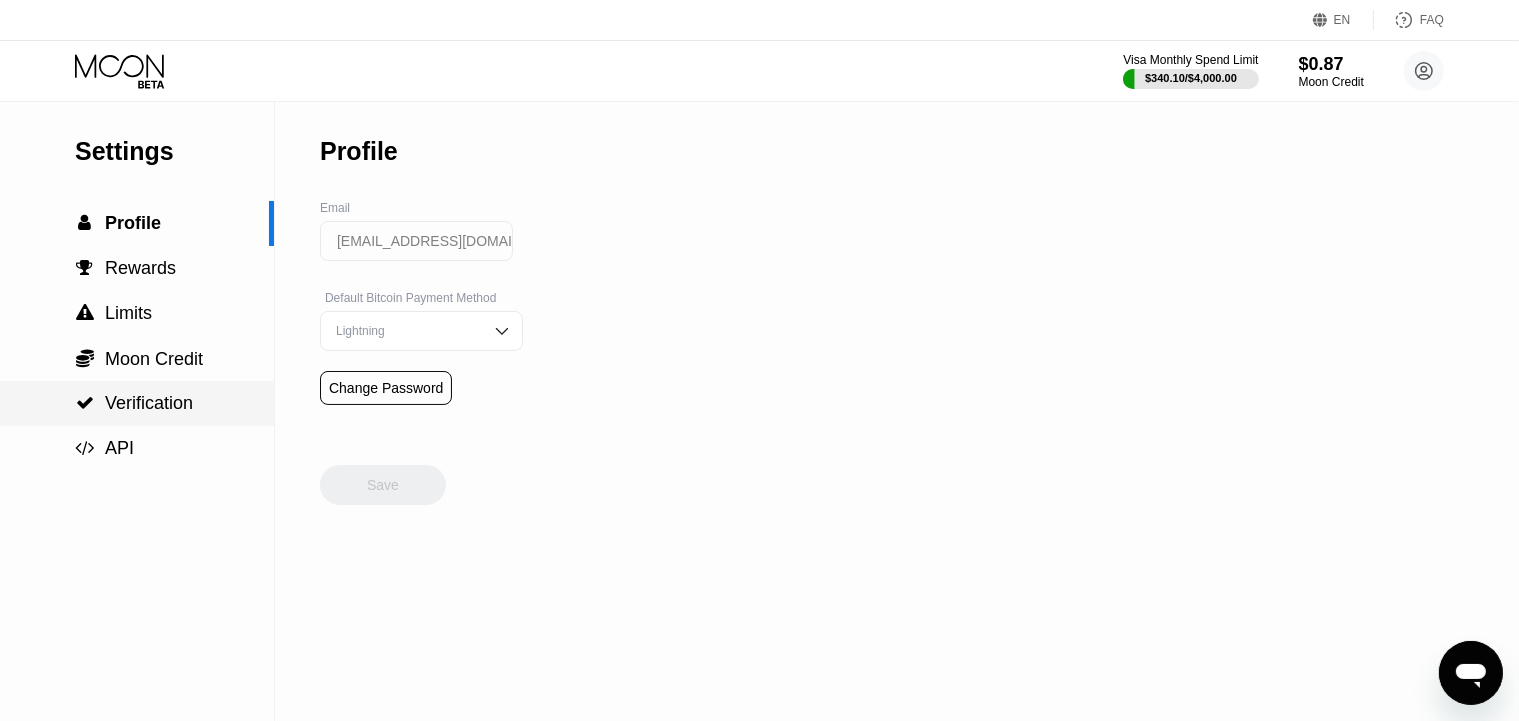 click on " Verification" at bounding box center (137, 403) 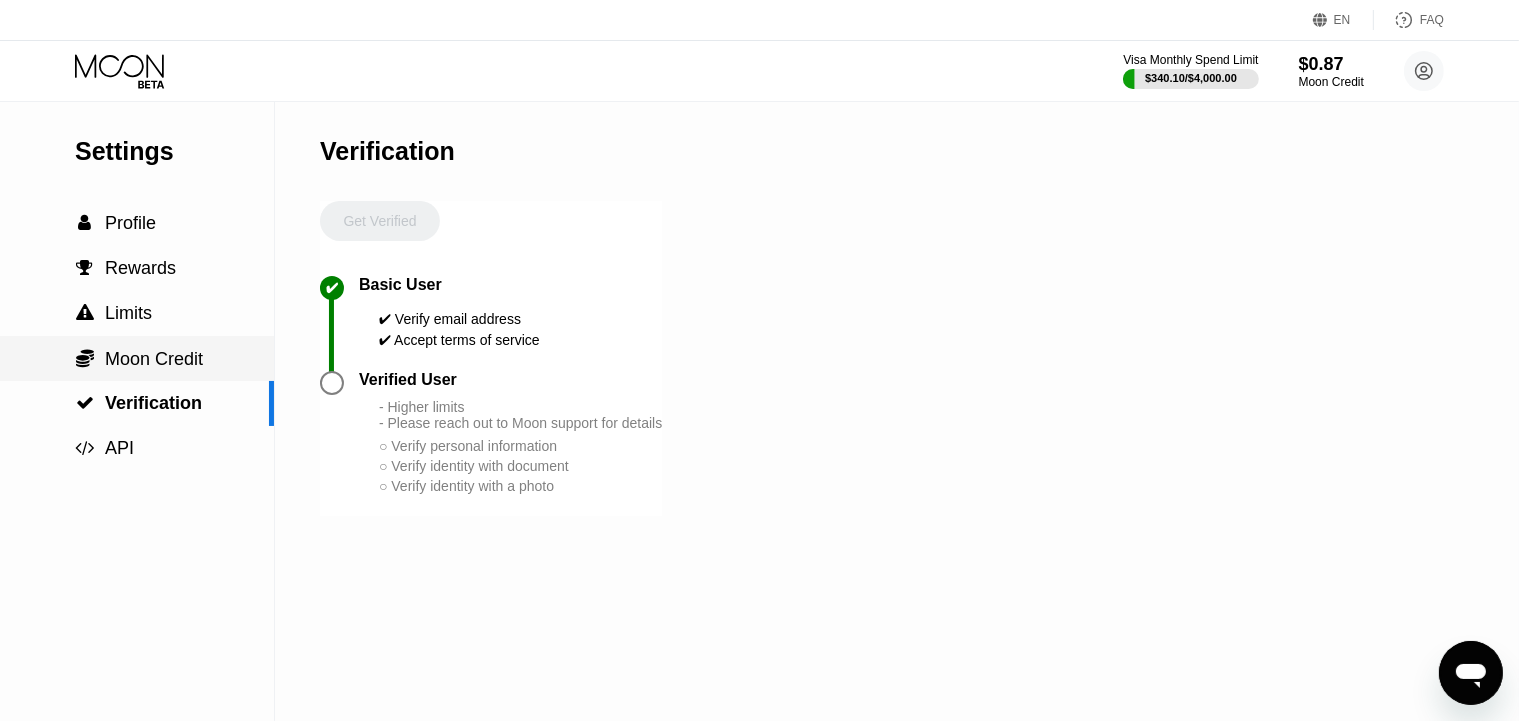 click on "Moon Credit" at bounding box center [154, 359] 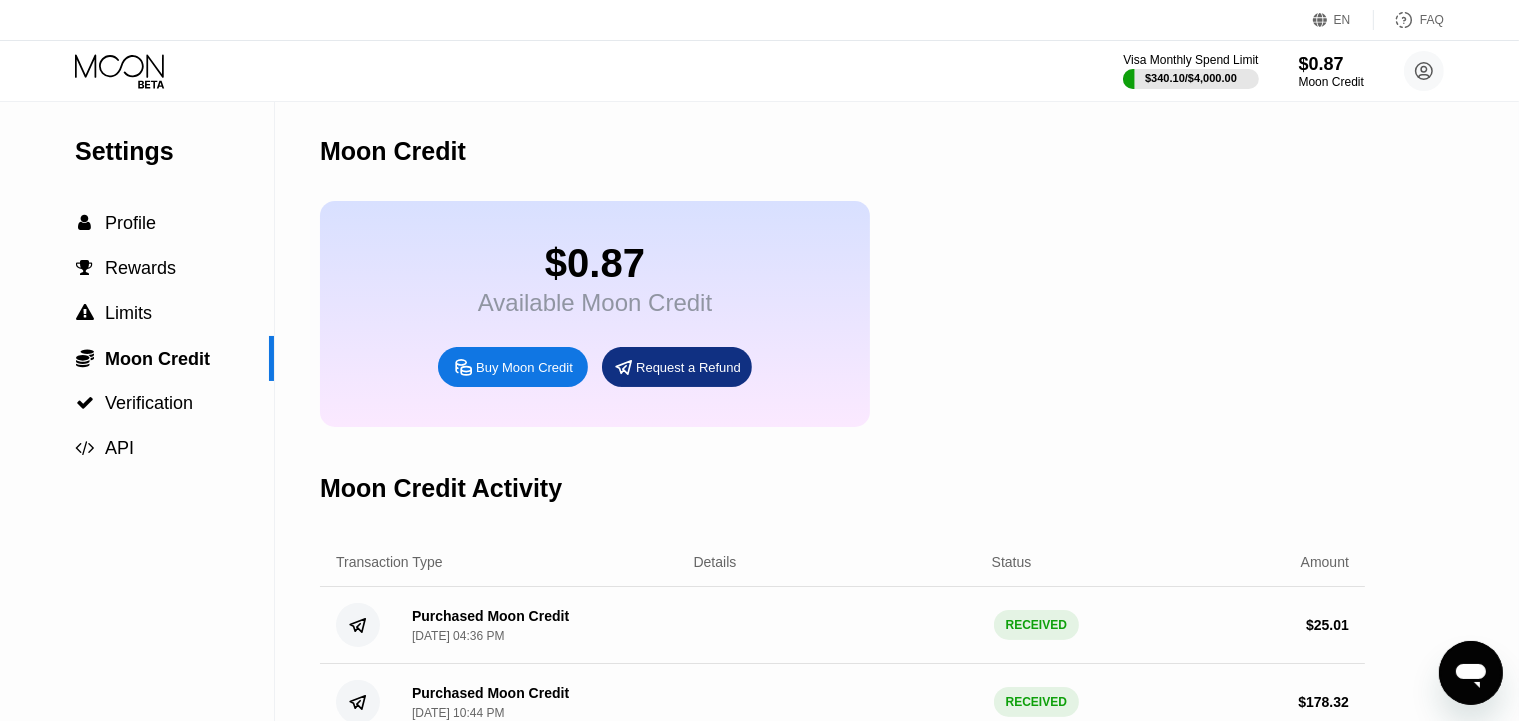 click 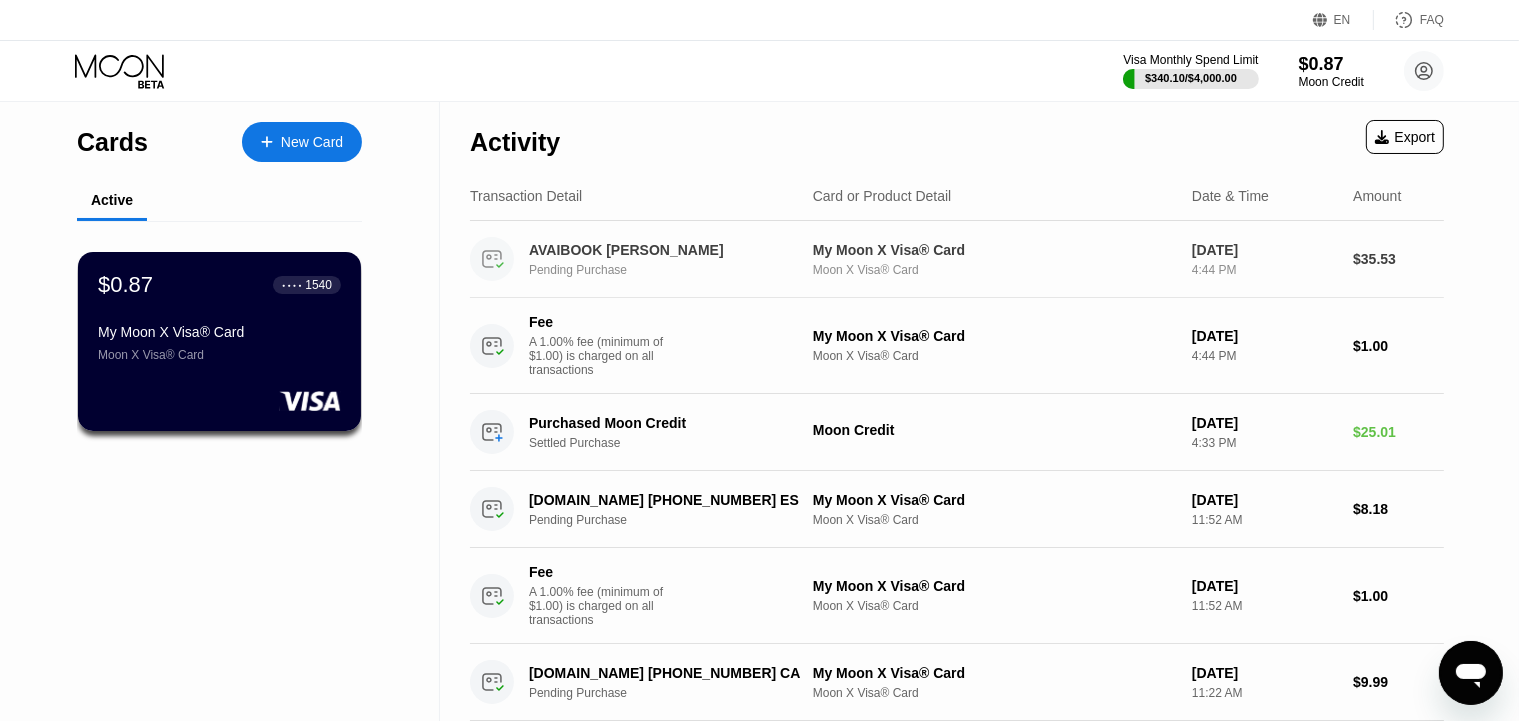 click on "AVAIBOOK                 ZARAGOZA     ES" at bounding box center (666, 250) 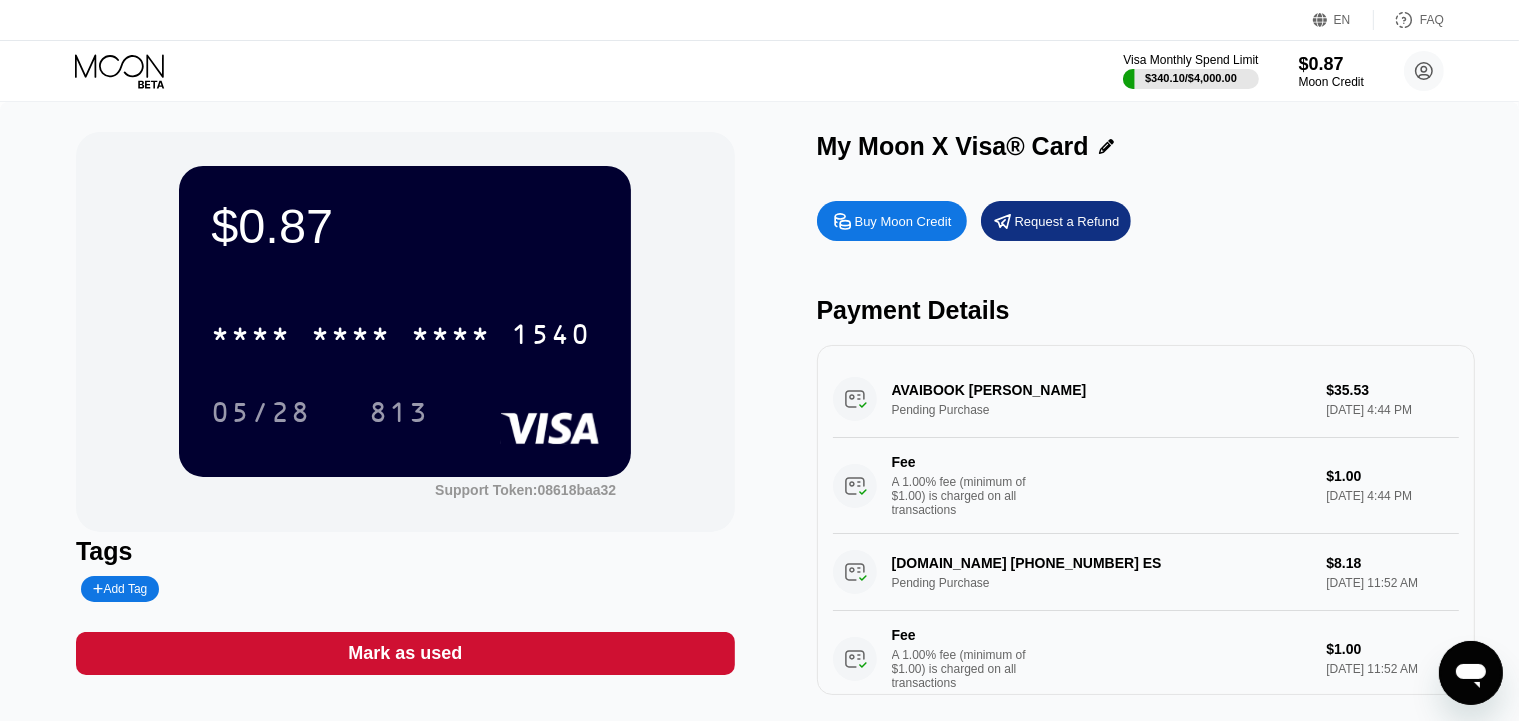 click on "AVAIBOOK                 ZARAGOZA     ES Pending Purchase $35.53 Jul 14, 2025 4:44 PM Fee A 1.00% fee (minimum of $1.00) is charged on all transactions $1.00 Jul 14, 2025 4:44 PM" at bounding box center (1146, 447) 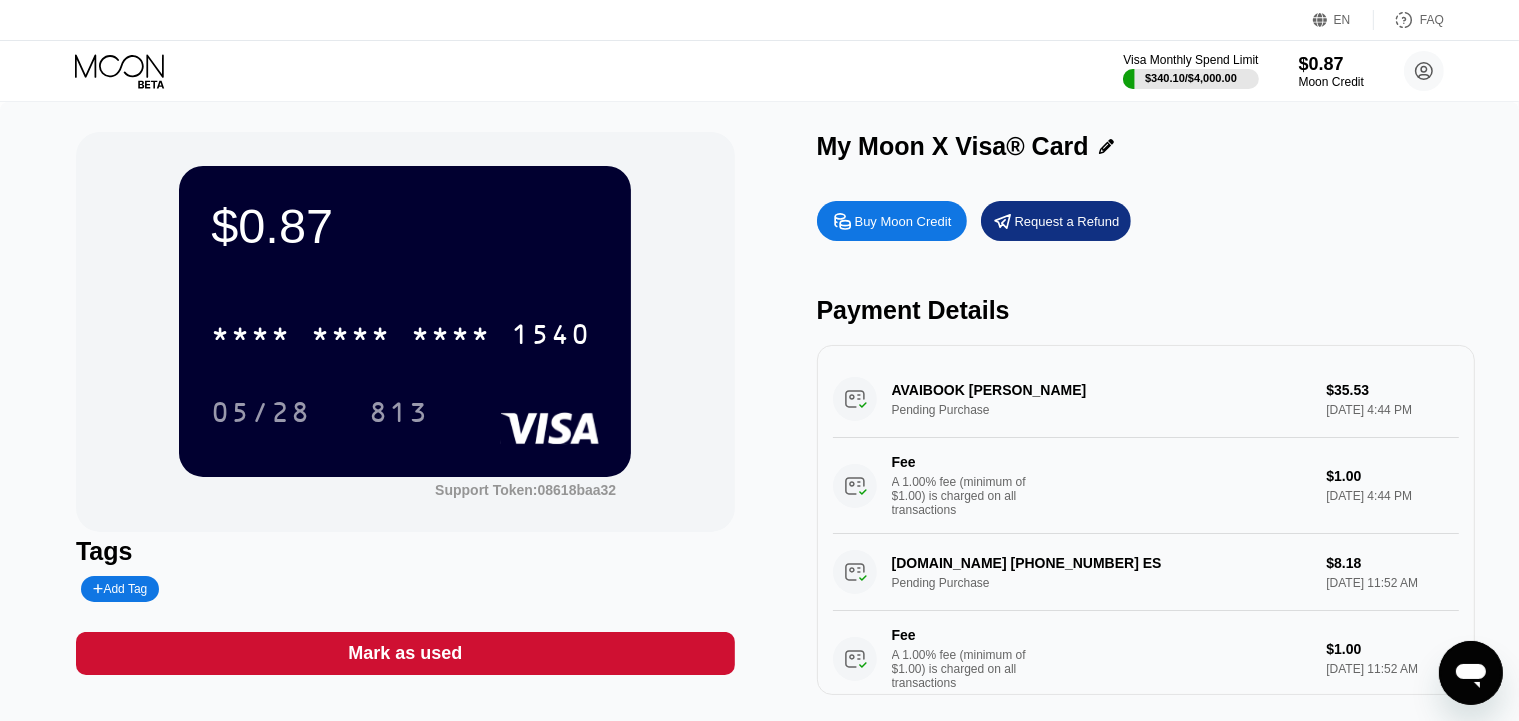 drag, startPoint x: 784, startPoint y: 284, endPoint x: 1165, endPoint y: 366, distance: 389.72427 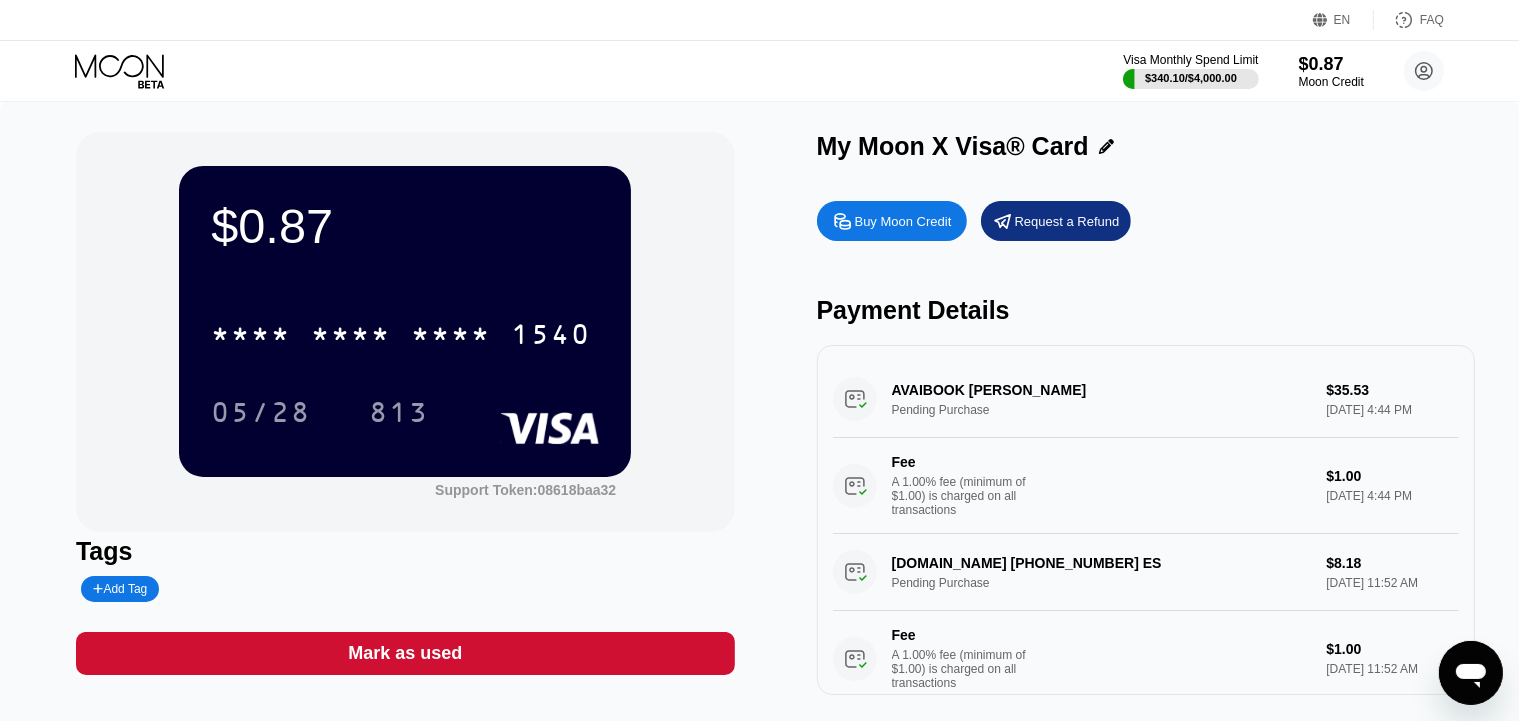 drag, startPoint x: 313, startPoint y: 590, endPoint x: 323, endPoint y: 588, distance: 10.198039 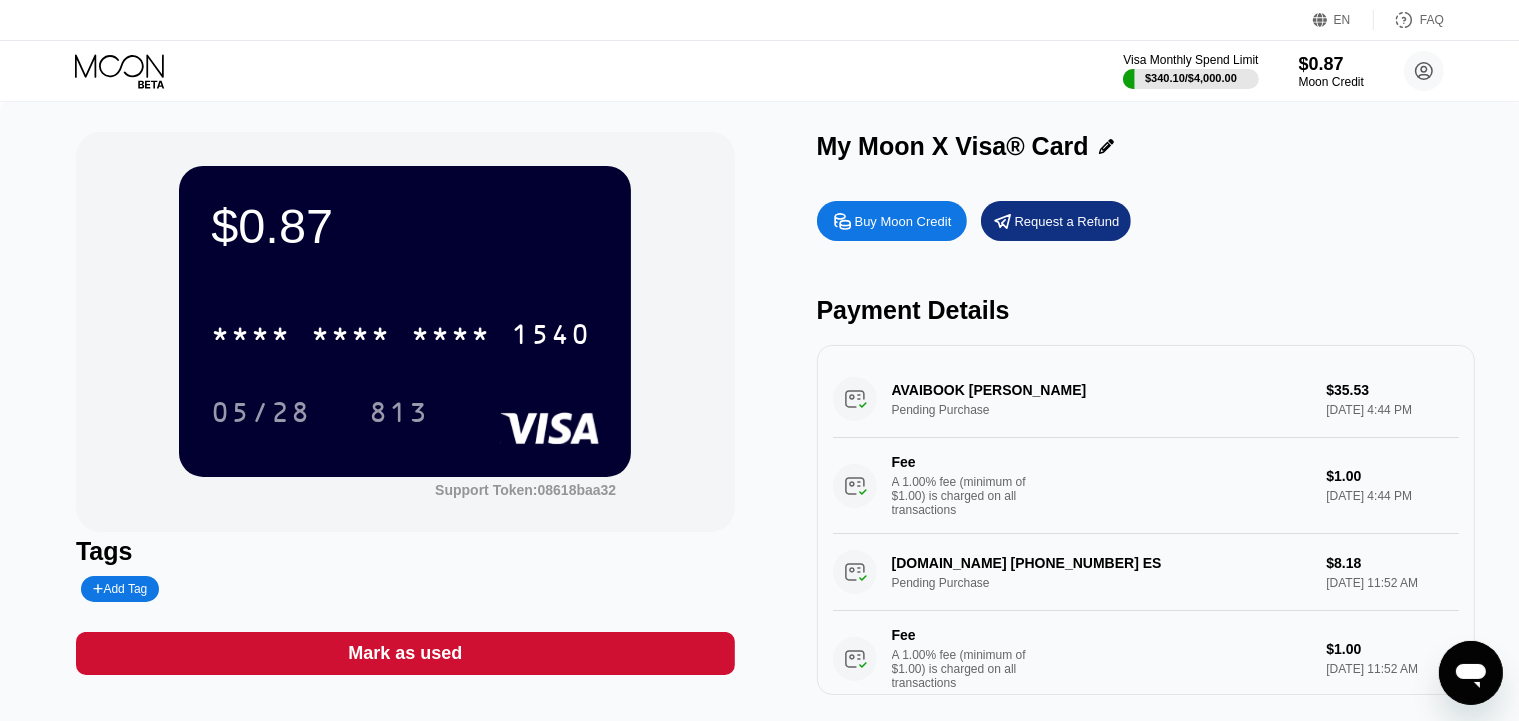 click on "AVAIBOOK                 ZARAGOZA     ES Pending Purchase $35.53 Jul 14, 2025 4:44 PM Fee A 1.00% fee (minimum of $1.00) is charged on all transactions $1.00 Jul 14, 2025 4:44 PM" at bounding box center (1146, 447) 